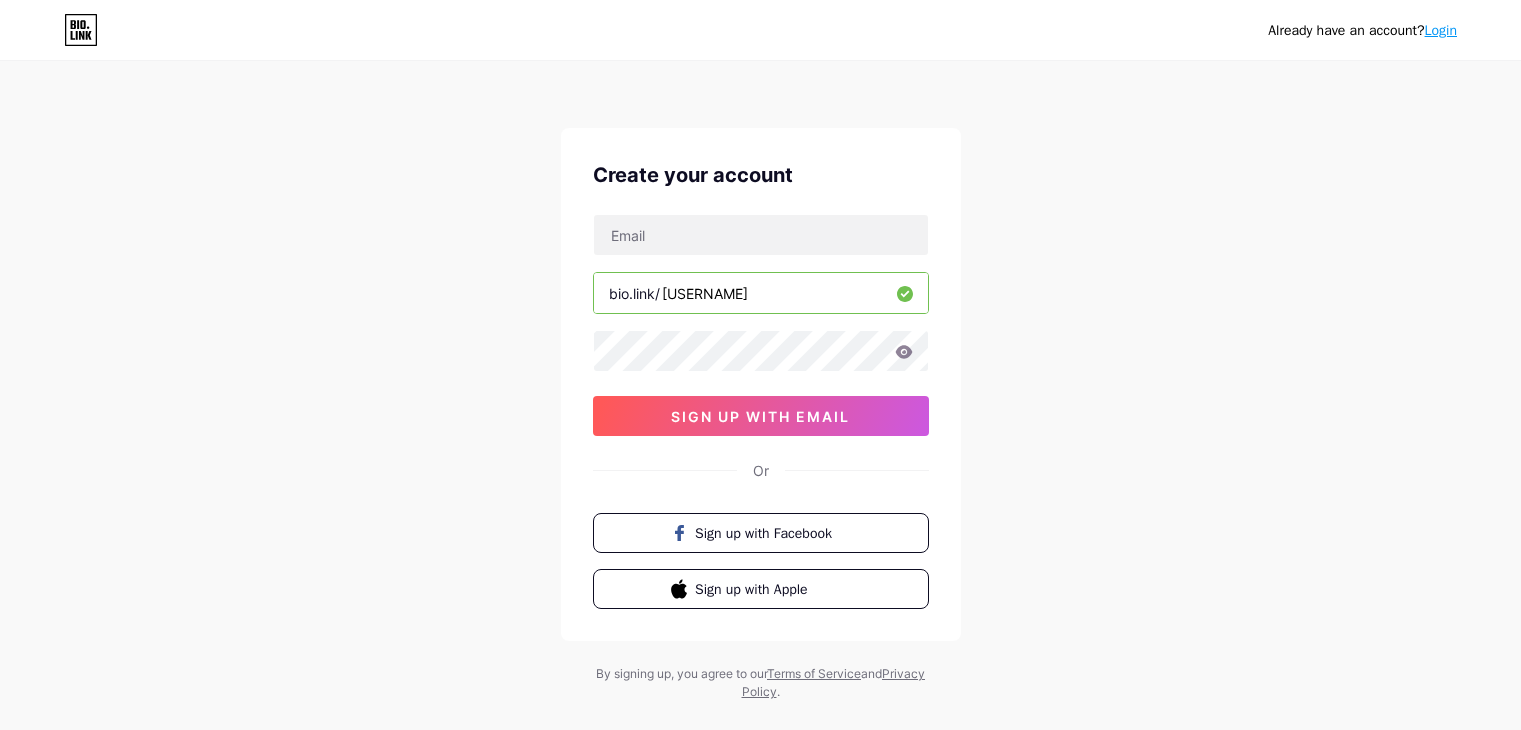 scroll, scrollTop: 0, scrollLeft: 0, axis: both 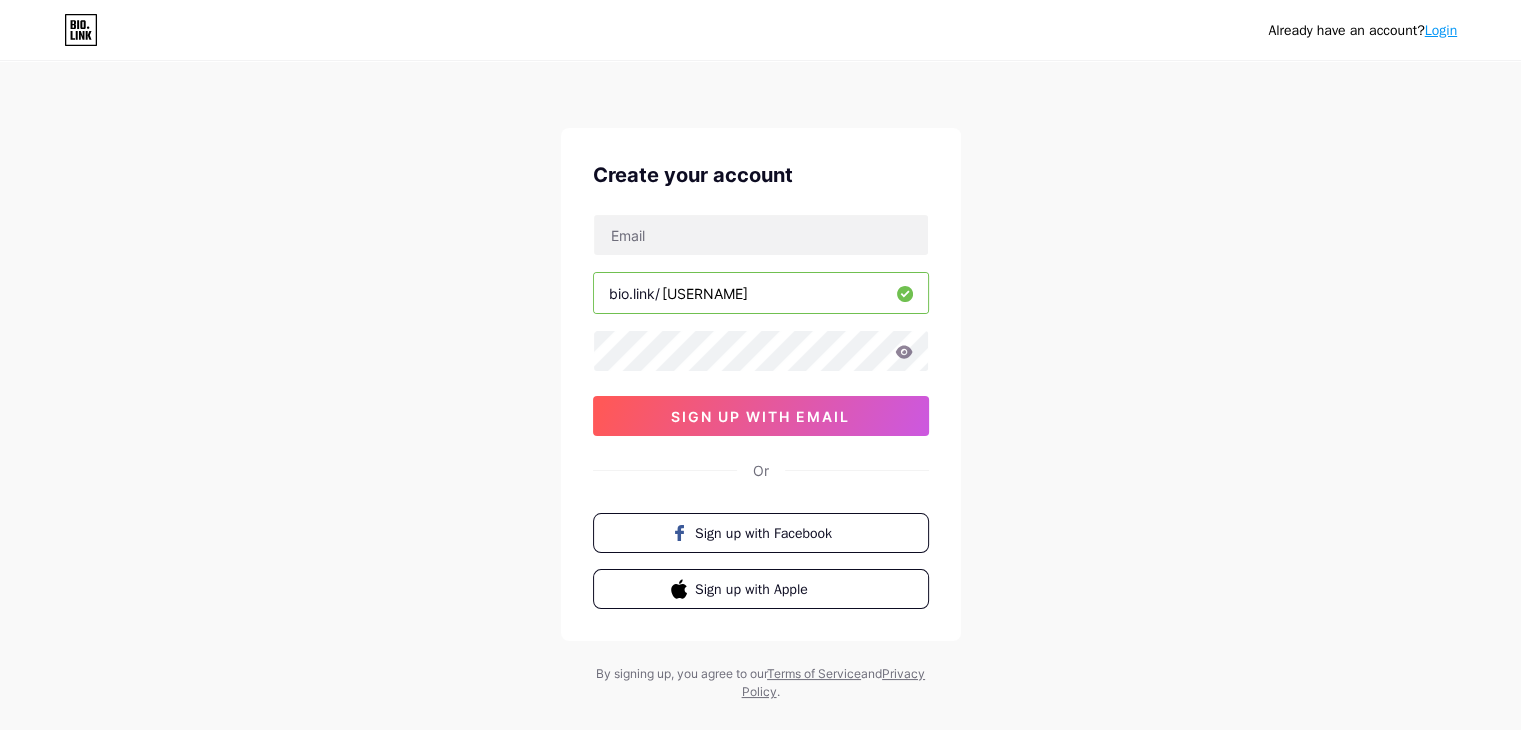 type on "[EMAIL]" 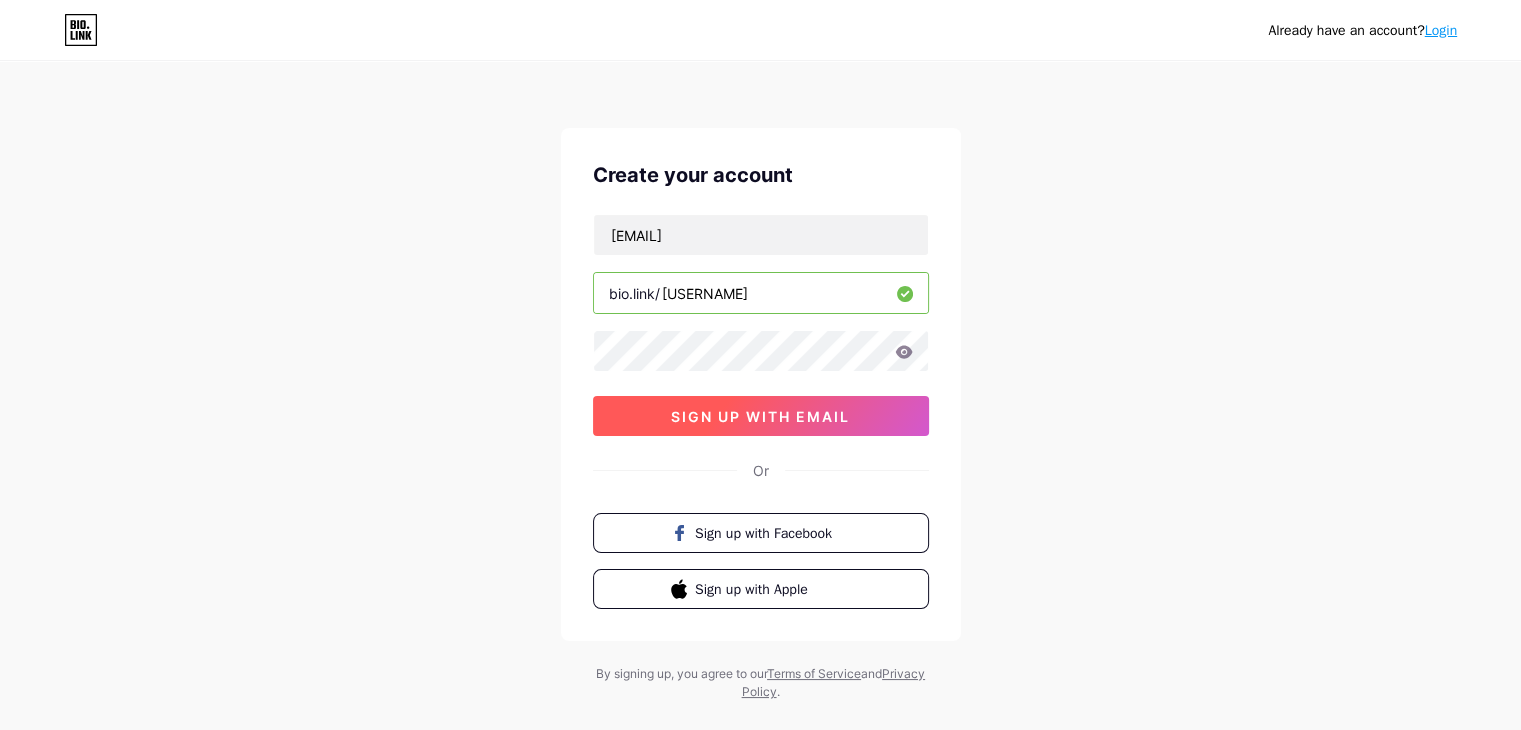 click on "sign up with email" at bounding box center [761, 416] 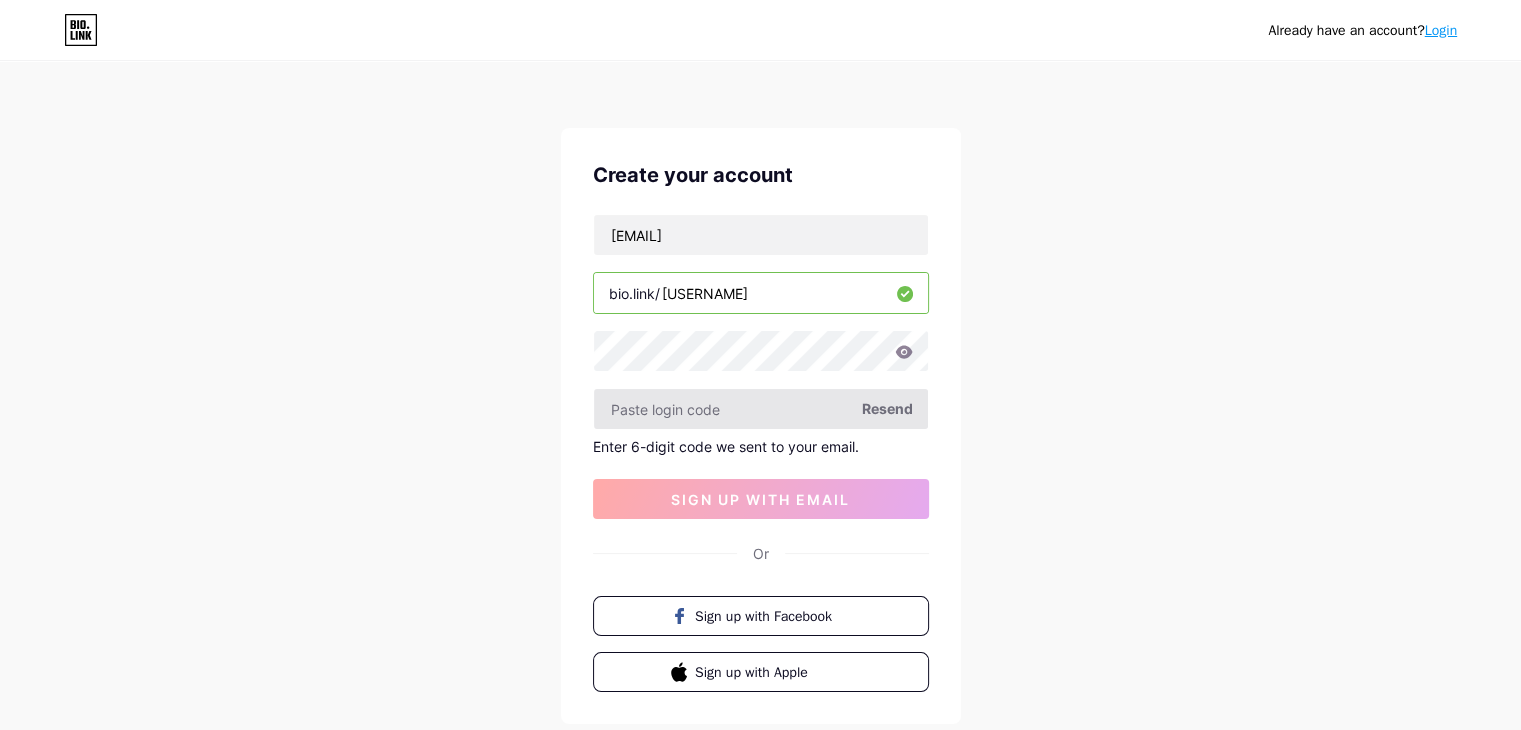 click at bounding box center [761, 409] 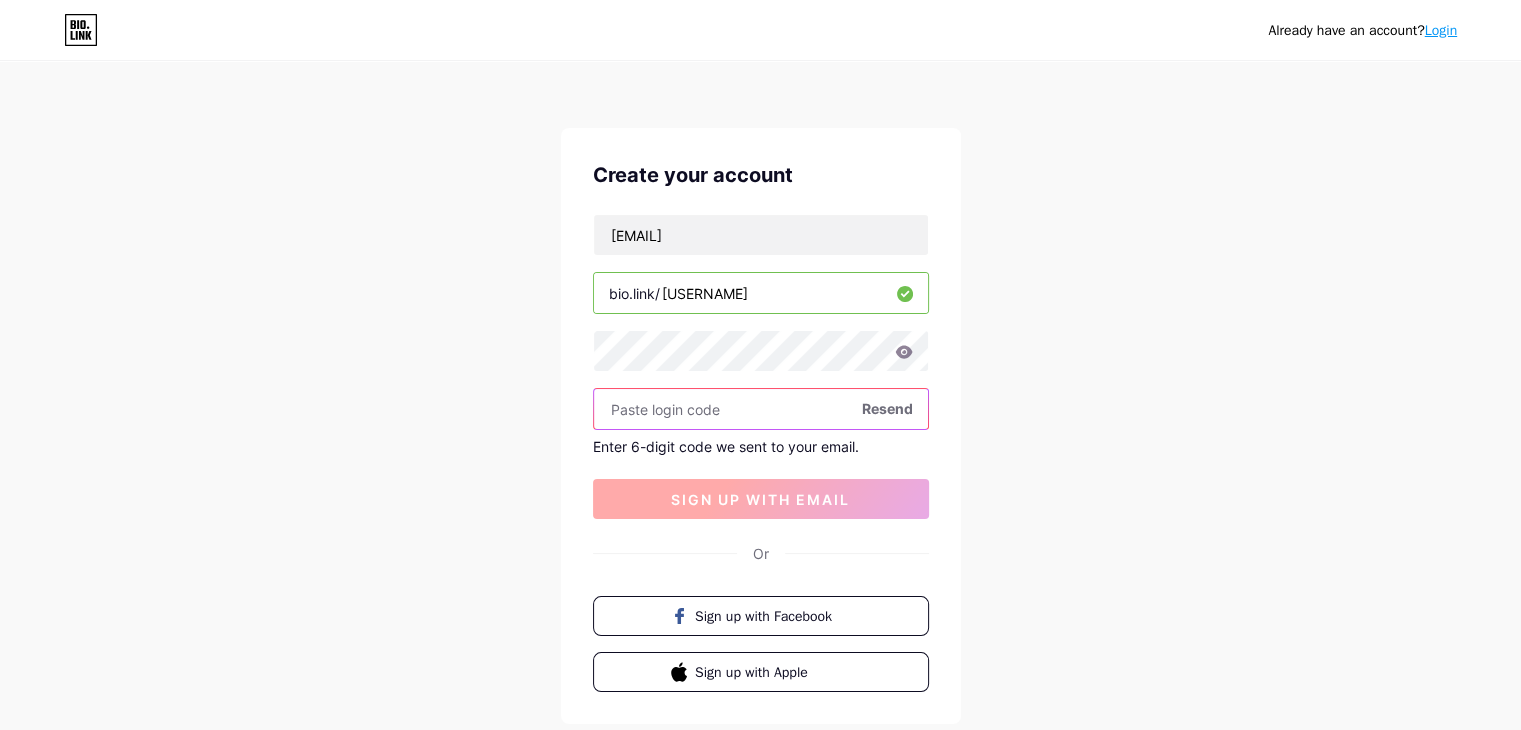 paste on "[NUMBER]" 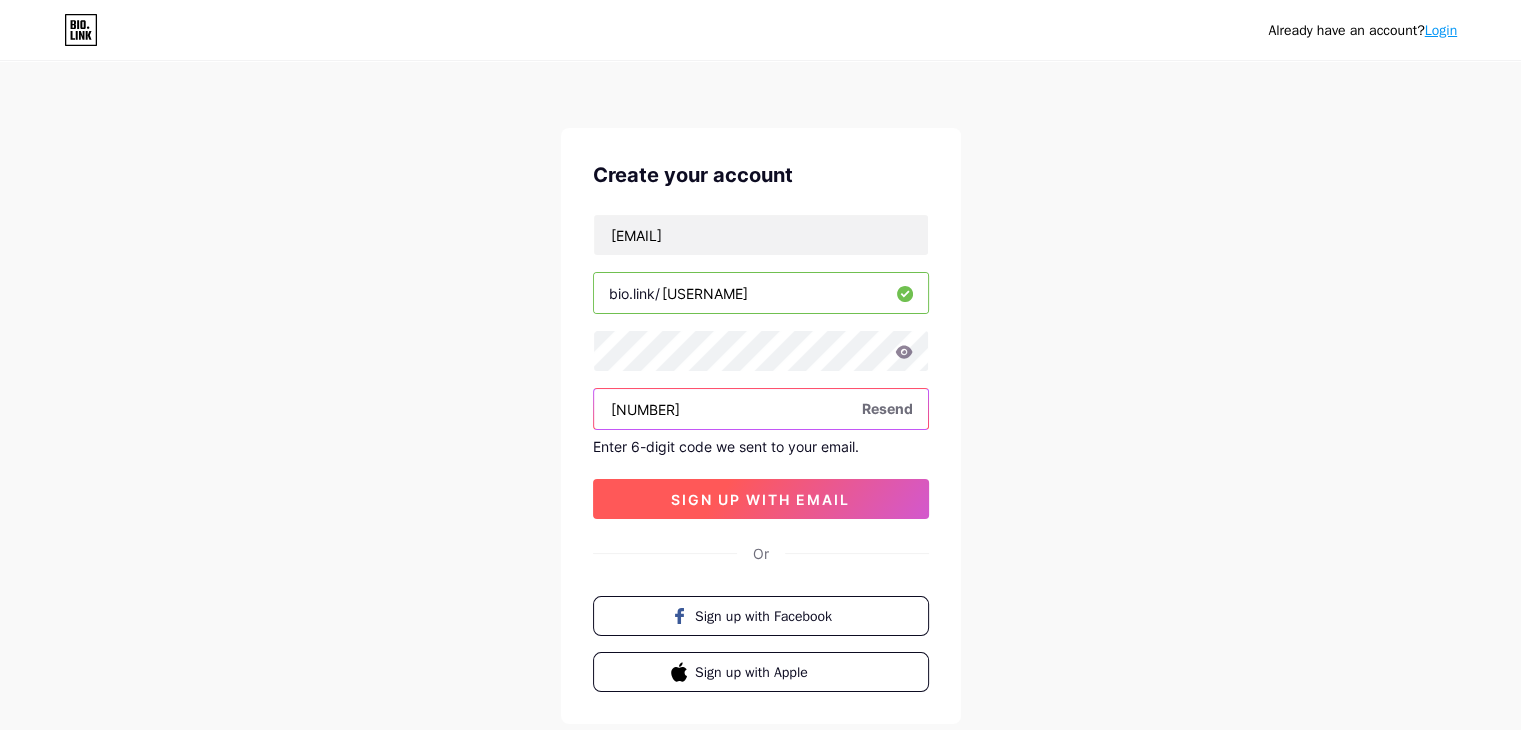 type on "[NUMBER]" 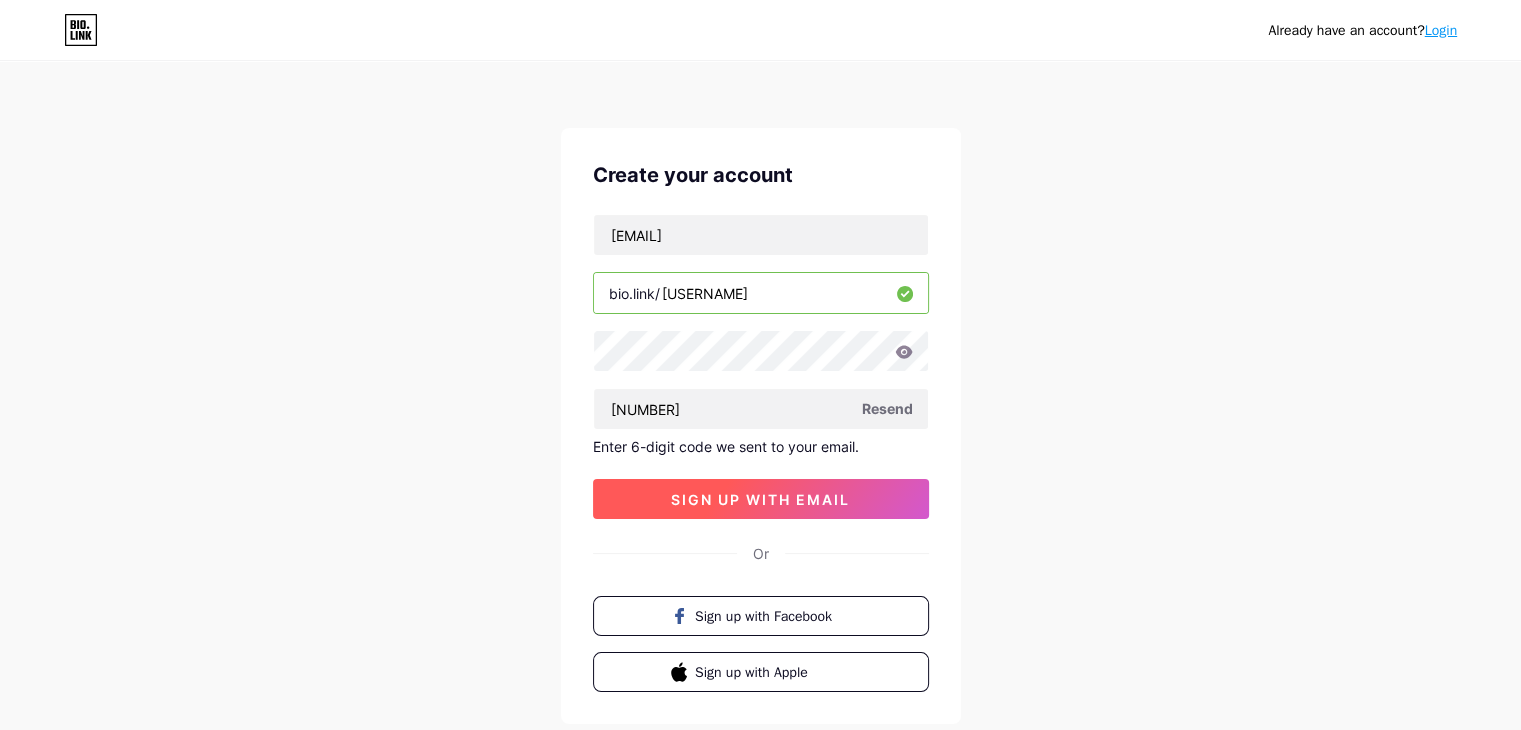 click on "sign up with email" at bounding box center (760, 499) 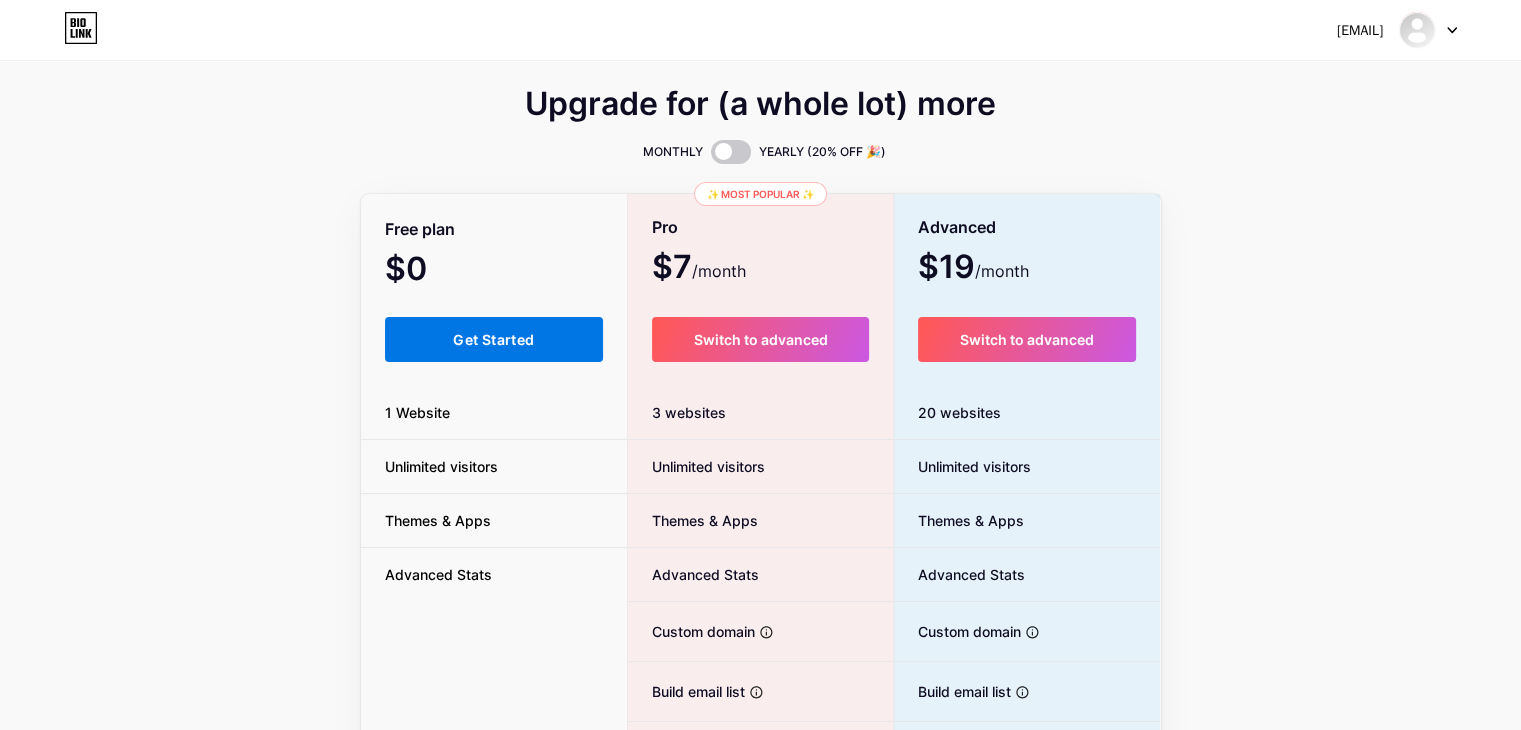 click on "Get Started" at bounding box center (493, 339) 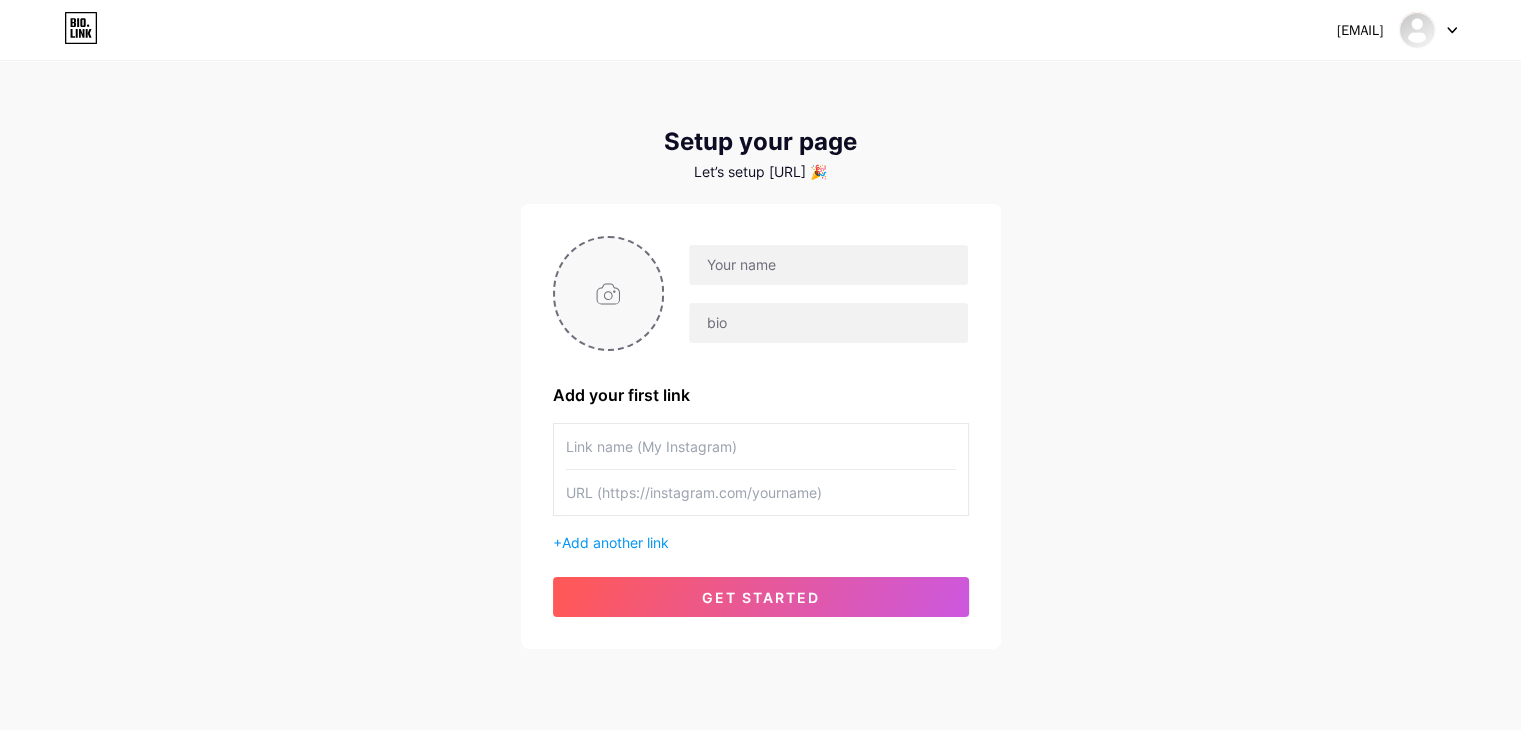 click at bounding box center [609, 293] 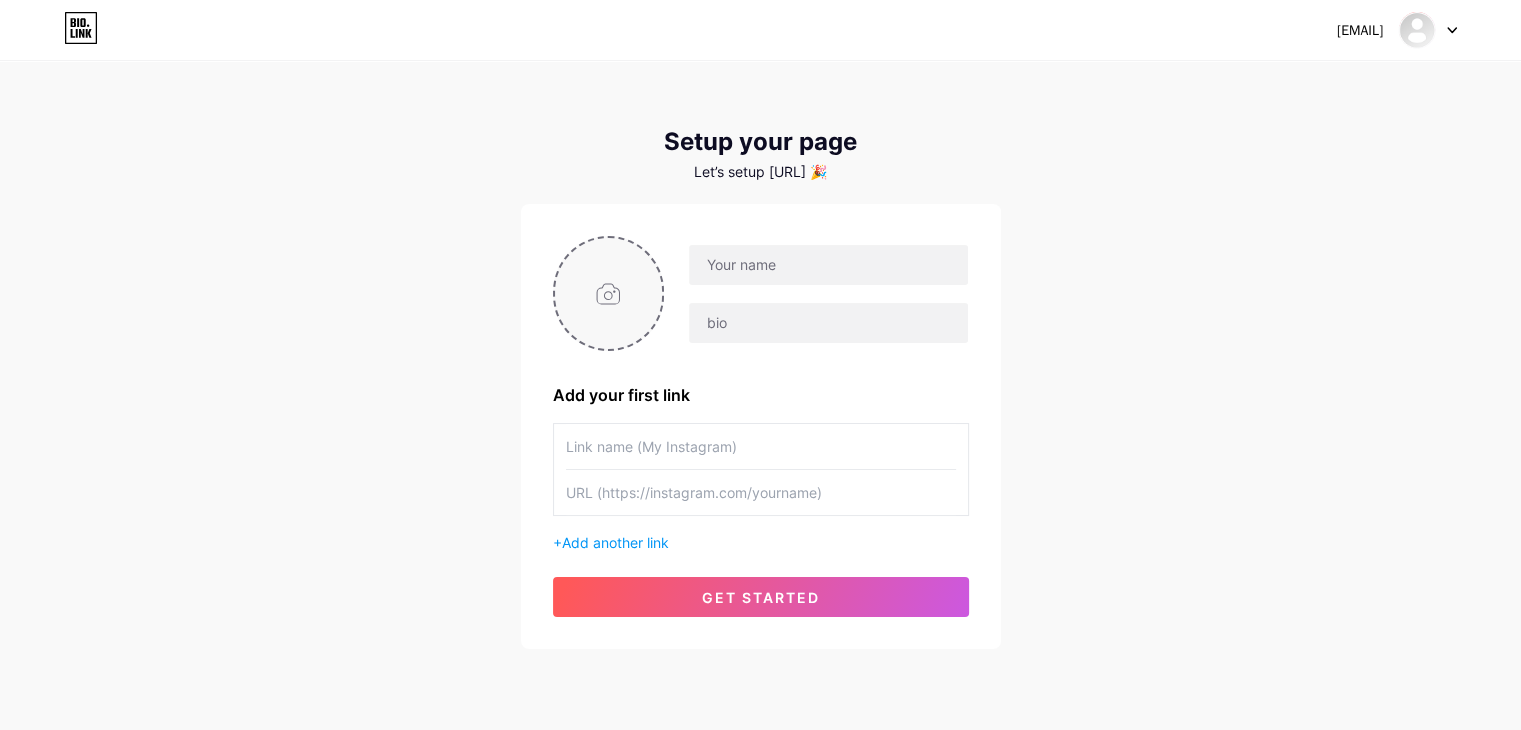 type on "C:\fakepath\Thiết kế chưa có tên (2).jpg" 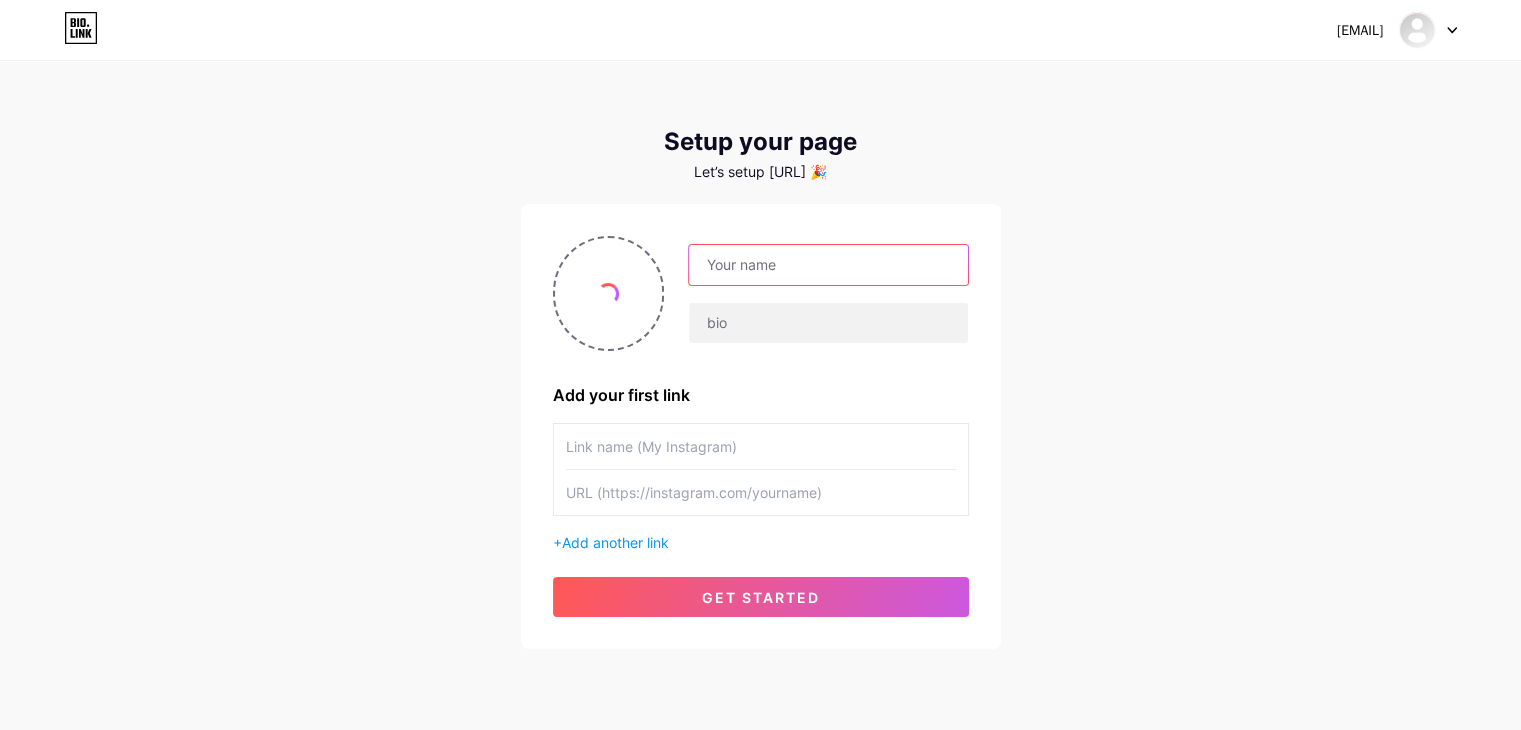 click at bounding box center (828, 265) 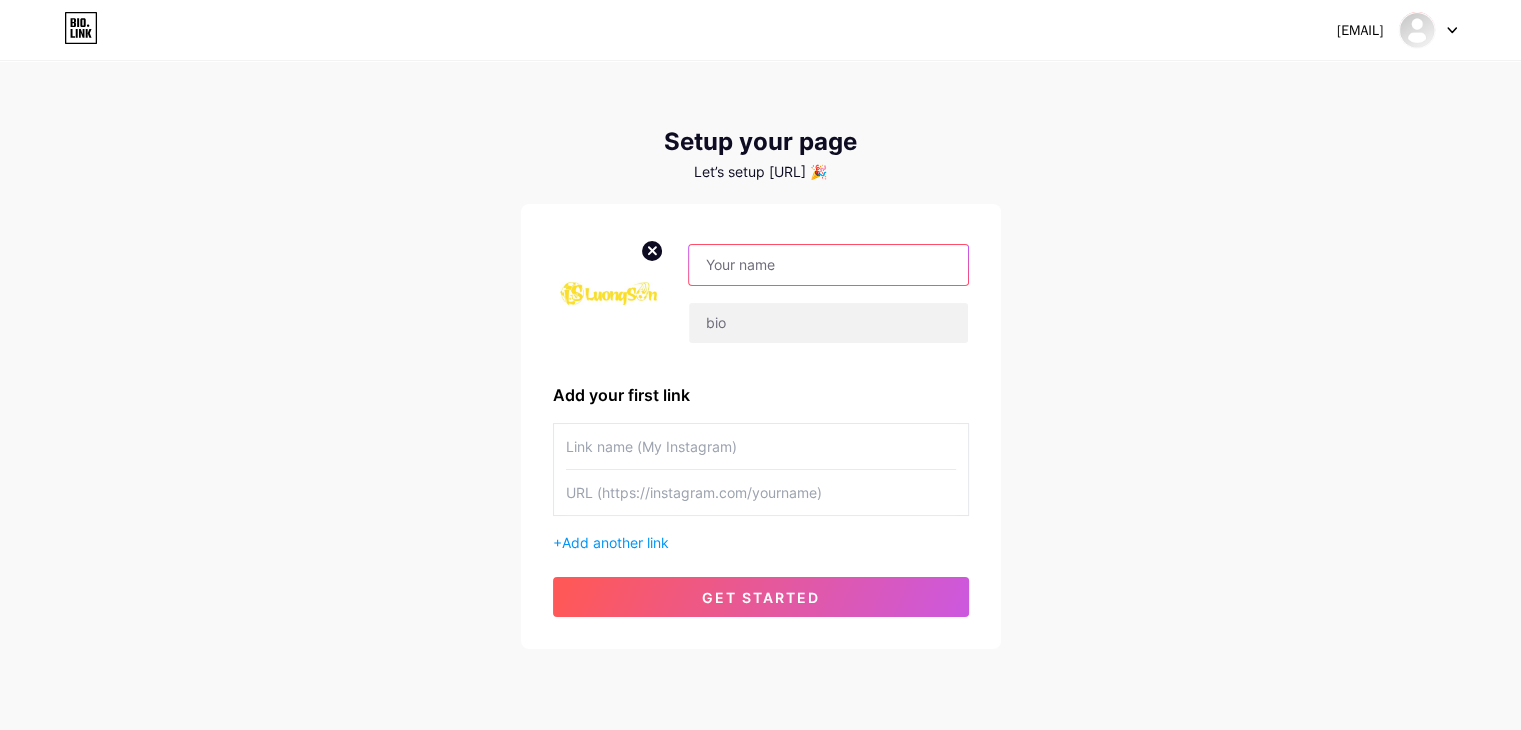 paste on "[BRAND]" 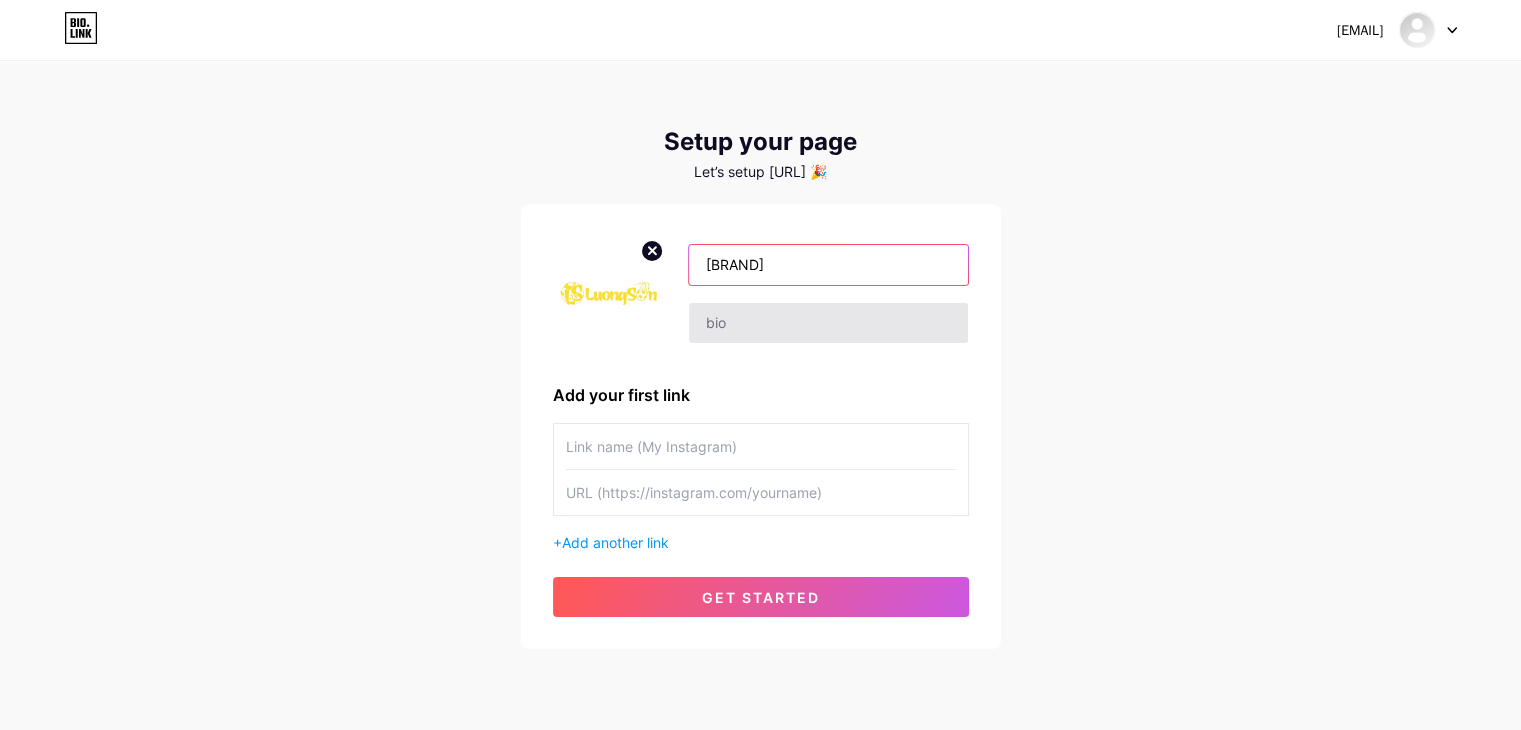 type on "[BRAND]" 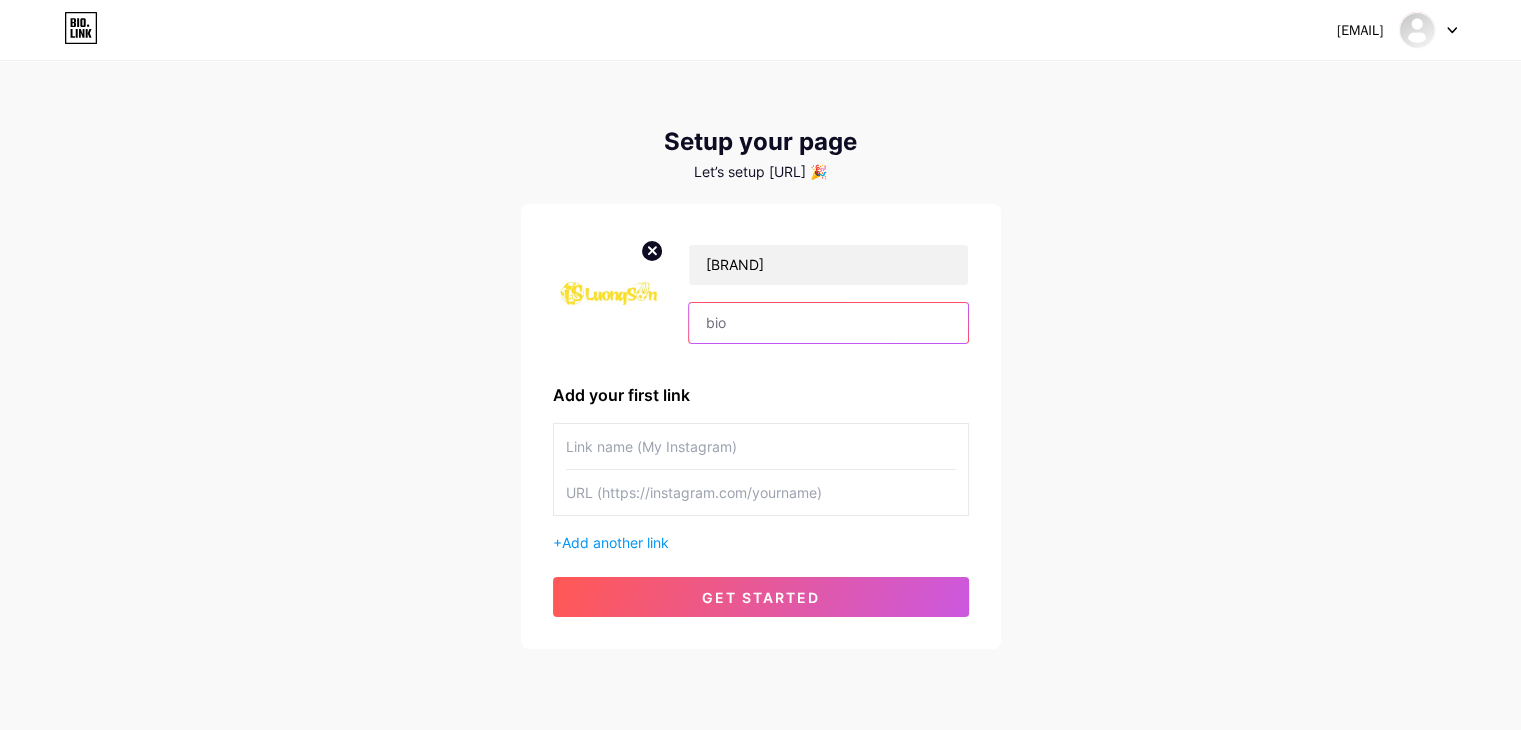 click at bounding box center [828, 323] 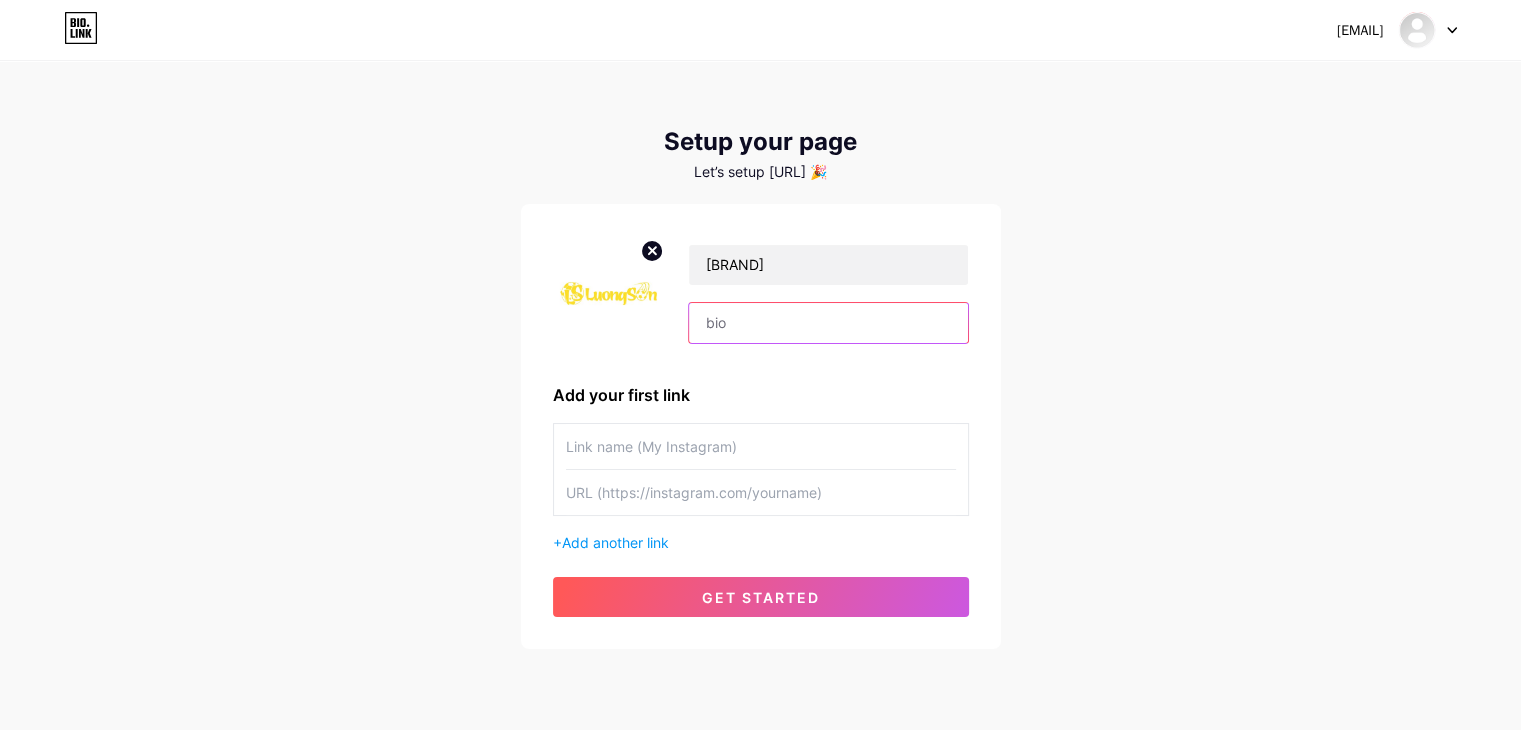 paste on "[BRAND] phát sóng bóng đá full HD sắc nét, cập nhật tin tức, BXH, soi kèo, highlight hấp dẫn, là lựa chọn hàng đầu cho người hâm mộ môn thể thao vua tại Việt Nam. Website: [URL]" 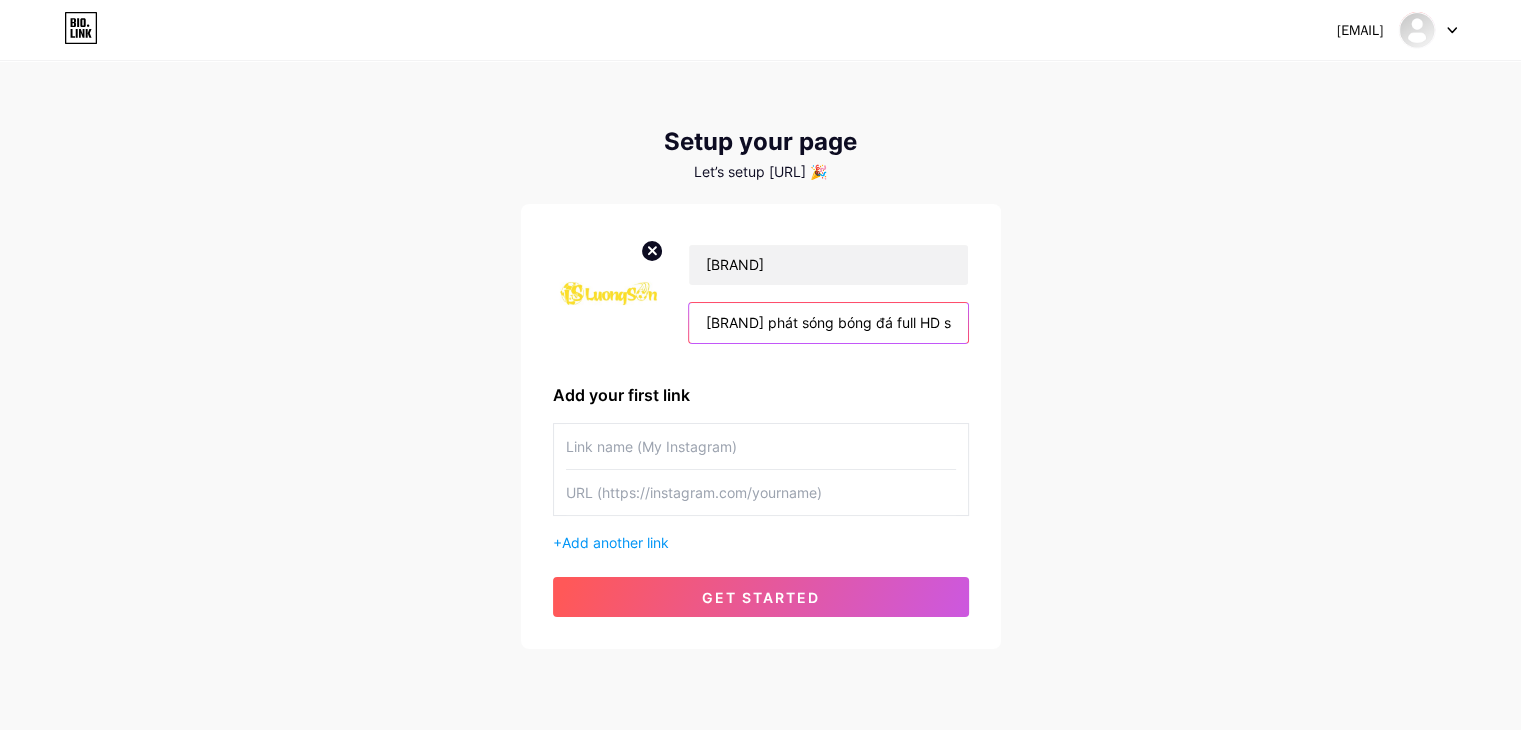 scroll, scrollTop: 0, scrollLeft: 1103, axis: horizontal 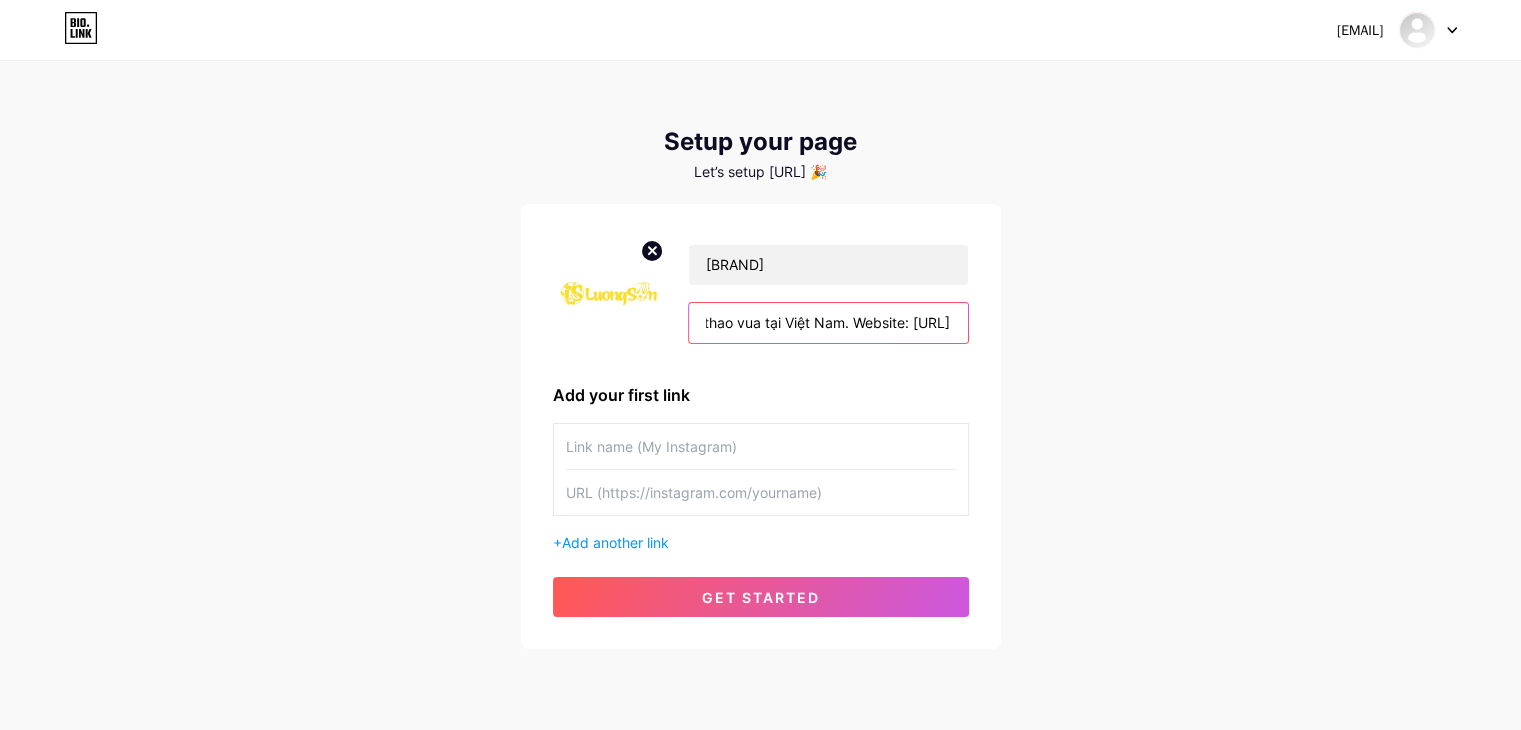 click on "[BRAND] phát sóng bóng đá full HD sắc nét, cập nhật tin tức, BXH, soi kèo, highlight hấp dẫn, là lựa chọn hàng đầu cho người hâm mộ môn thể thao vua tại Việt Nam. Website: [URL]" at bounding box center [828, 323] 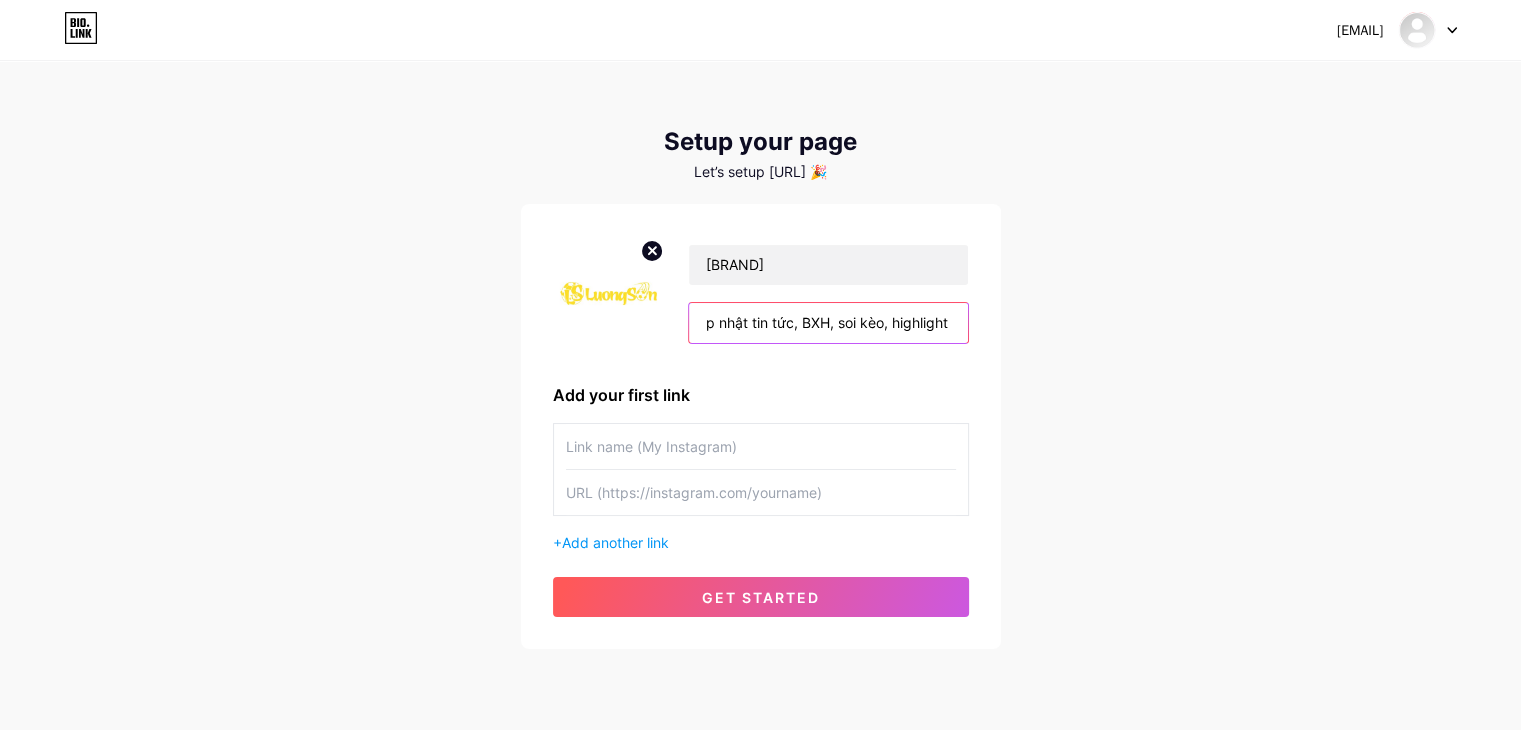 scroll, scrollTop: 0, scrollLeft: 0, axis: both 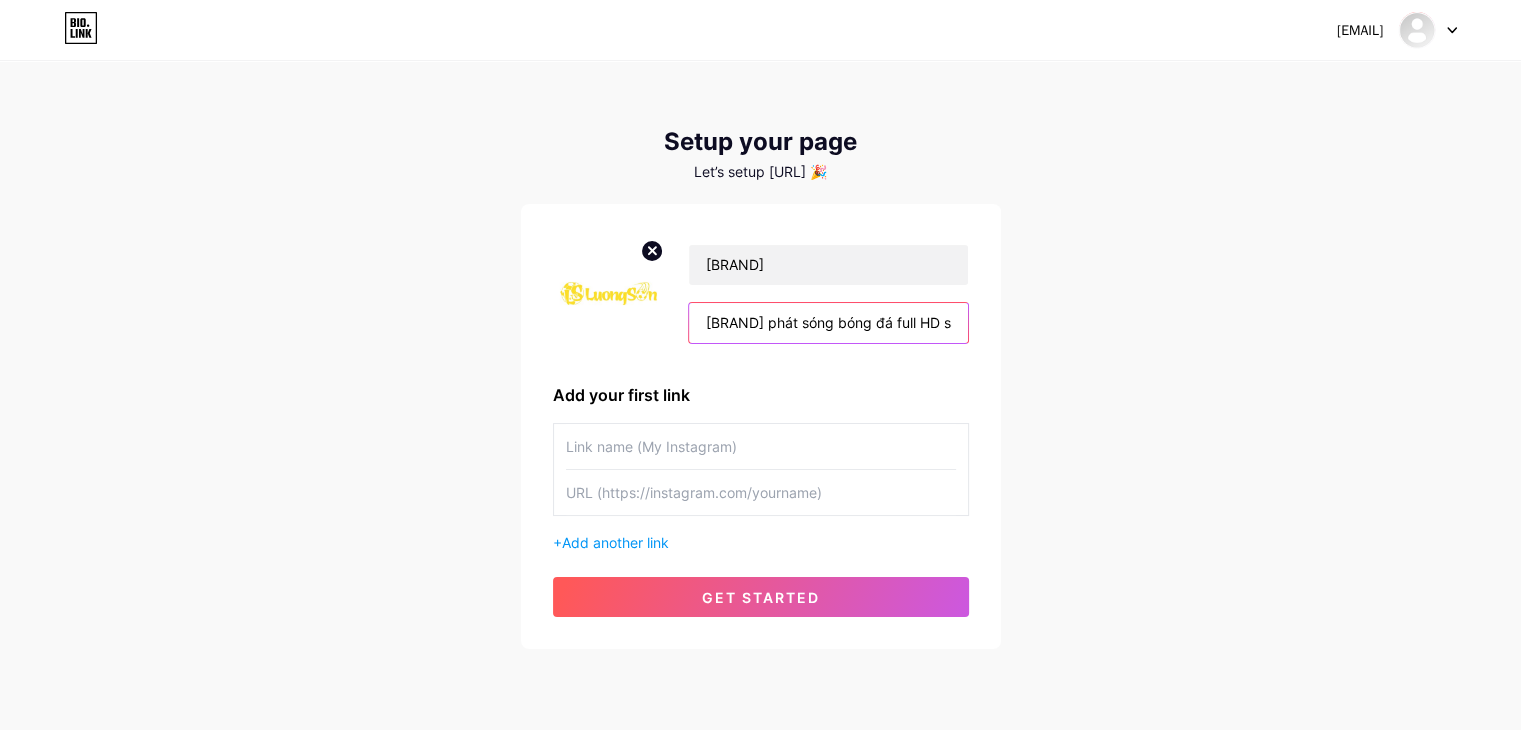 click on "[BRAND] phát sóng bóng đá full HD sắc nét, cập nhật tin tức, BXH, soi kèo, highlight hấp dẫn, là lựa chọn hàng đầu cho người hâm mộ môn thể thao vua tại Việt Nam. Website: [URL]" at bounding box center (828, 323) 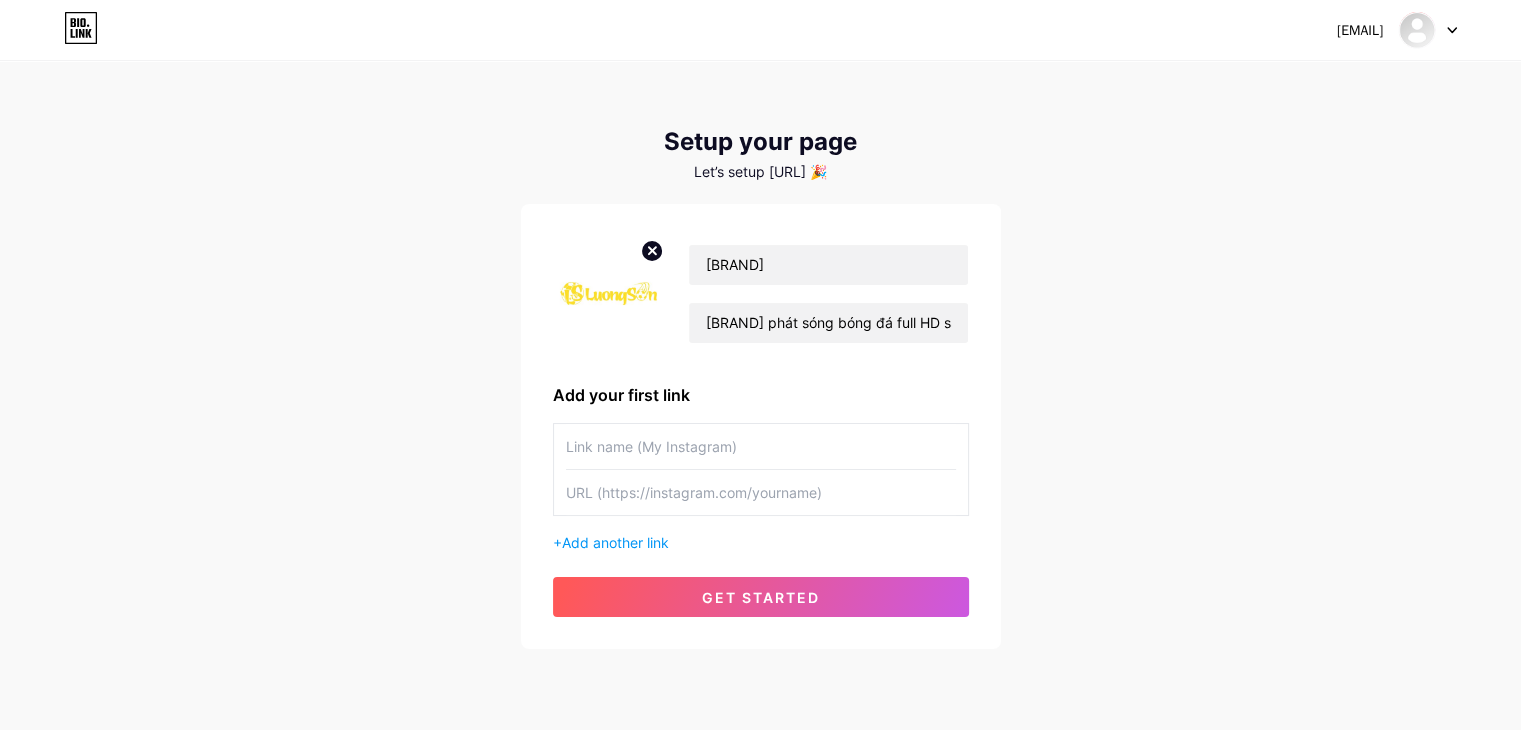click at bounding box center [761, 446] 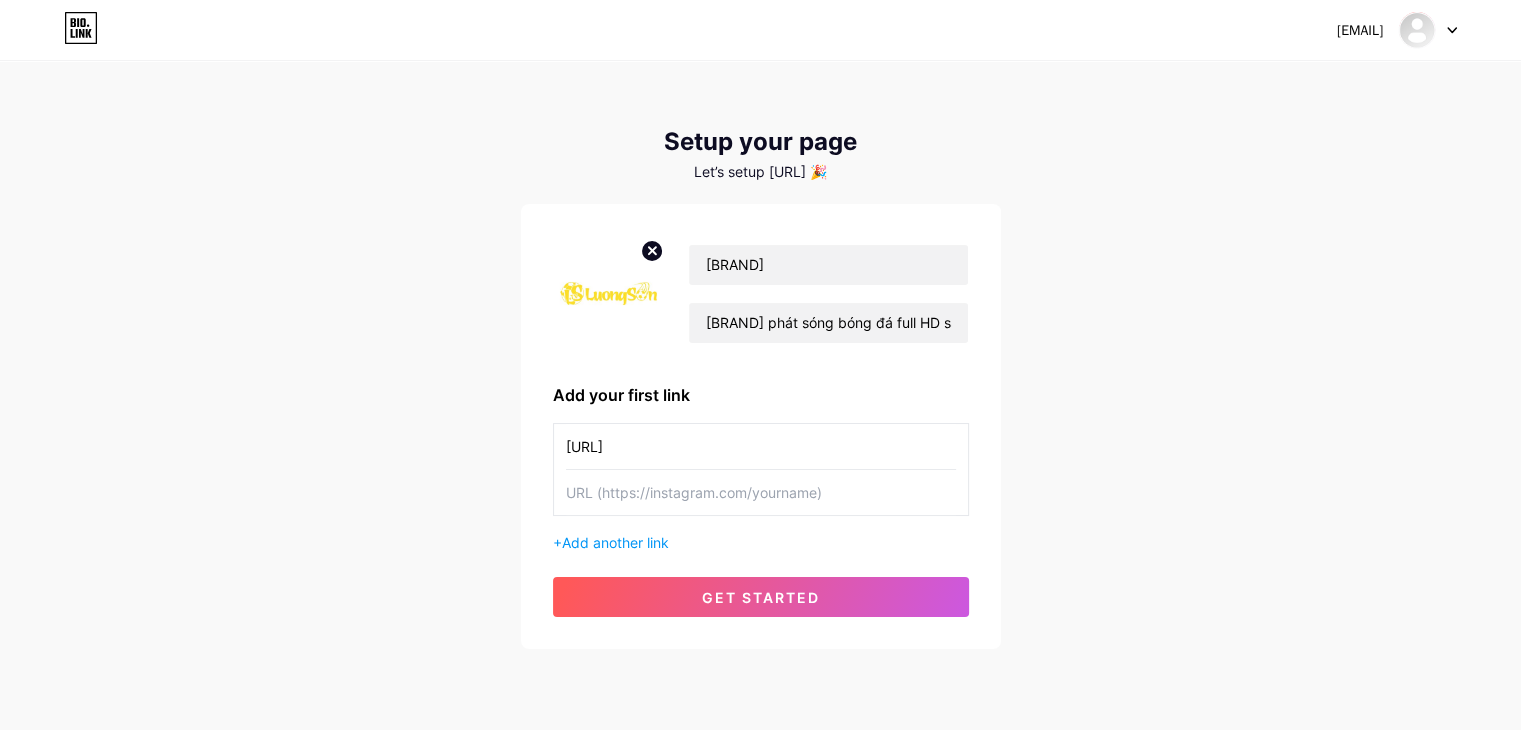 type on "[URL]" 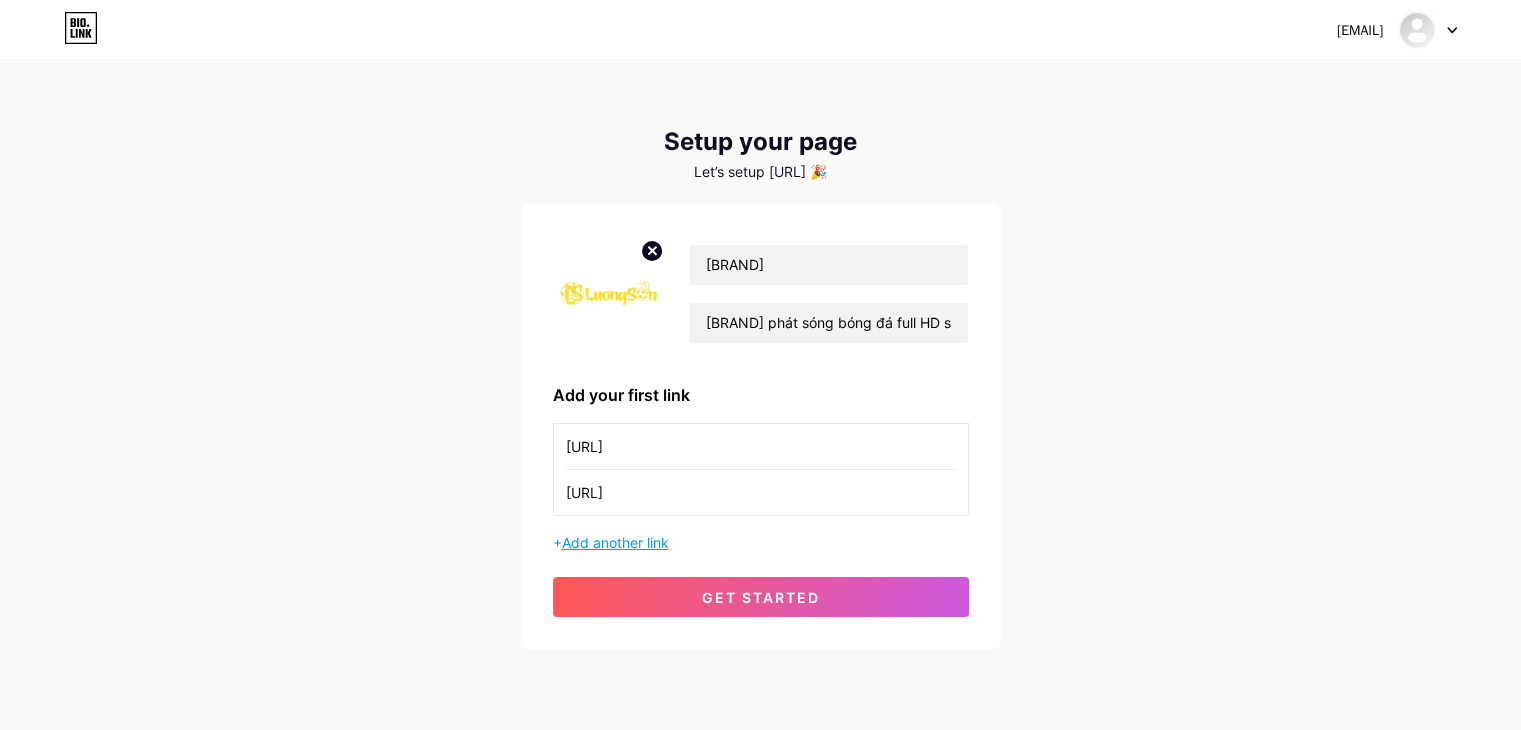 type on "[URL]" 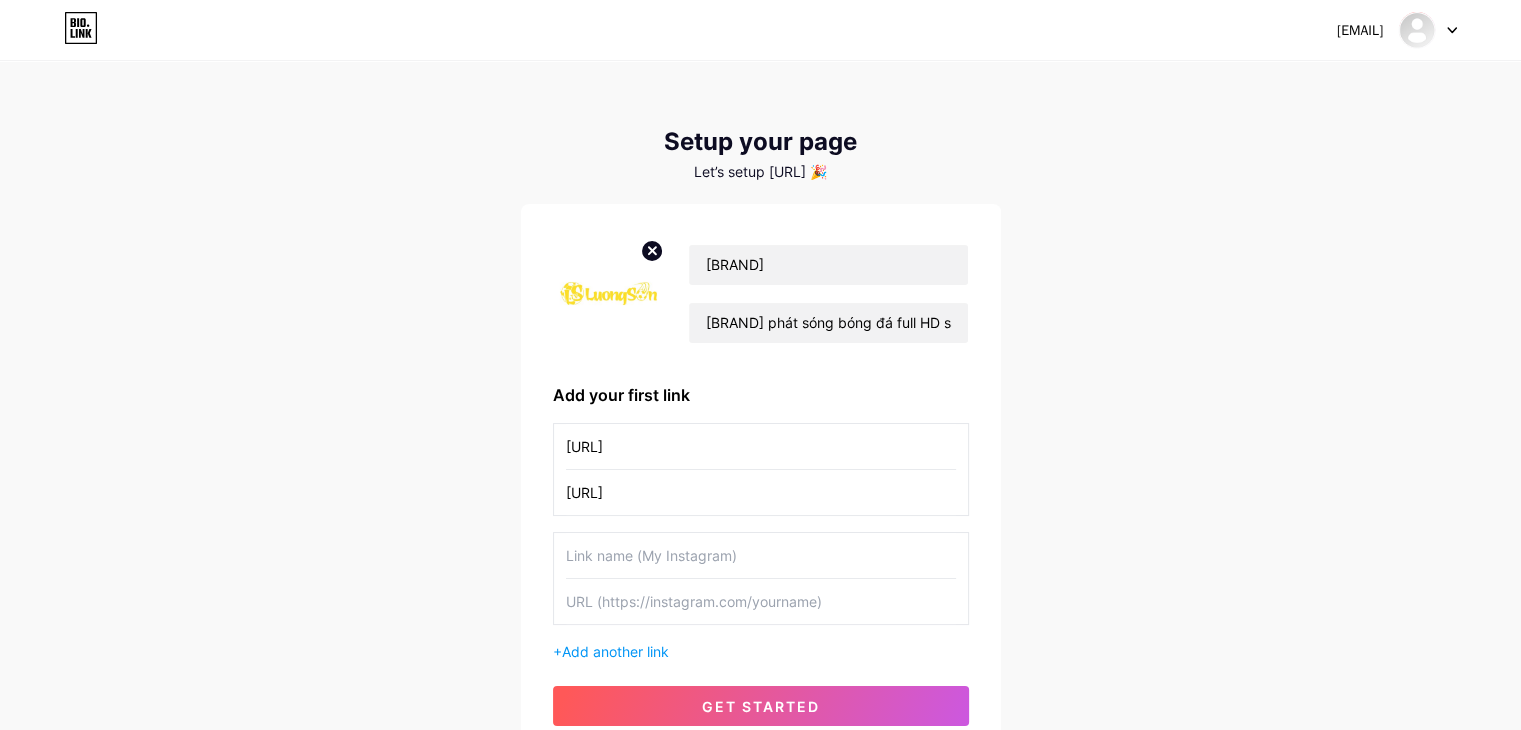 scroll, scrollTop: 171, scrollLeft: 0, axis: vertical 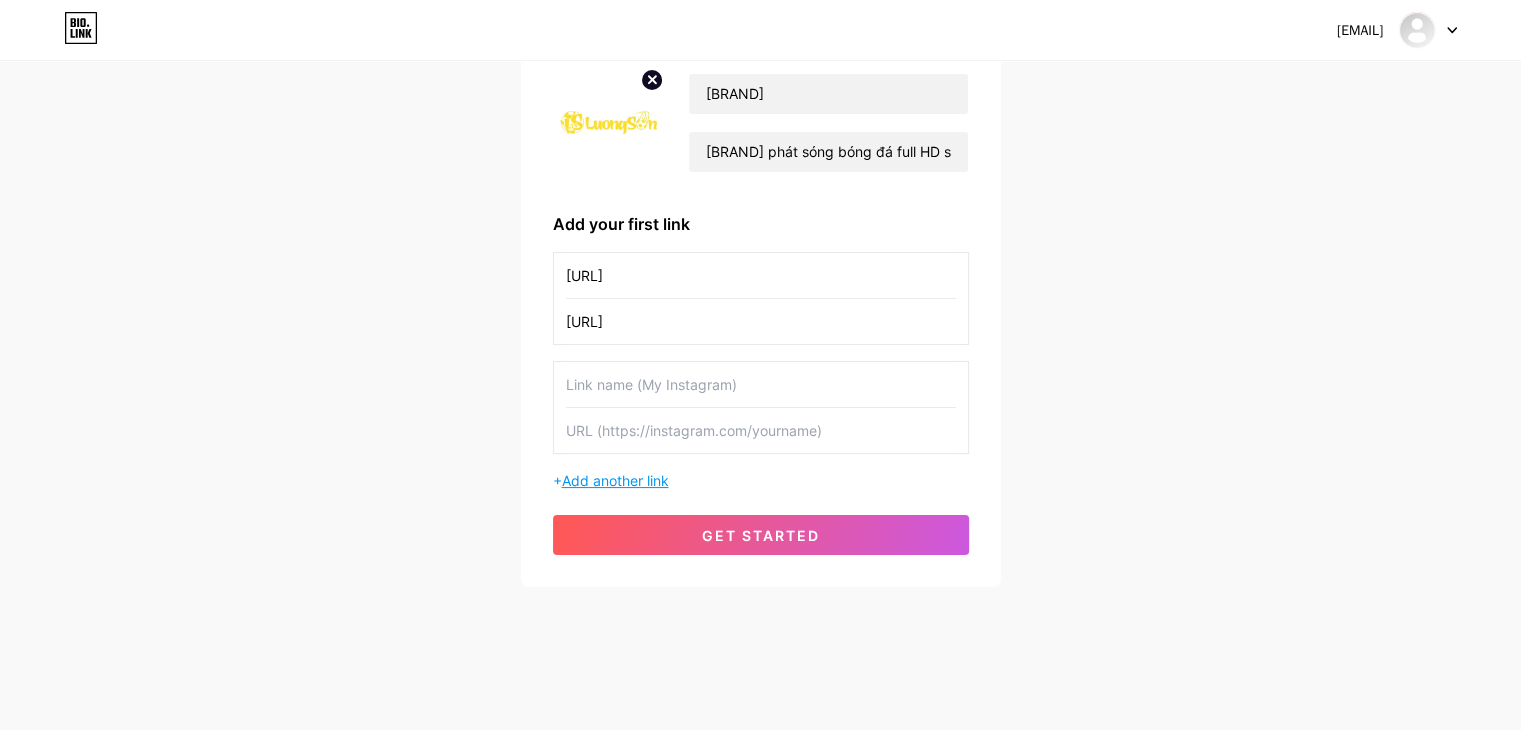 click on "Add another link" at bounding box center (615, 480) 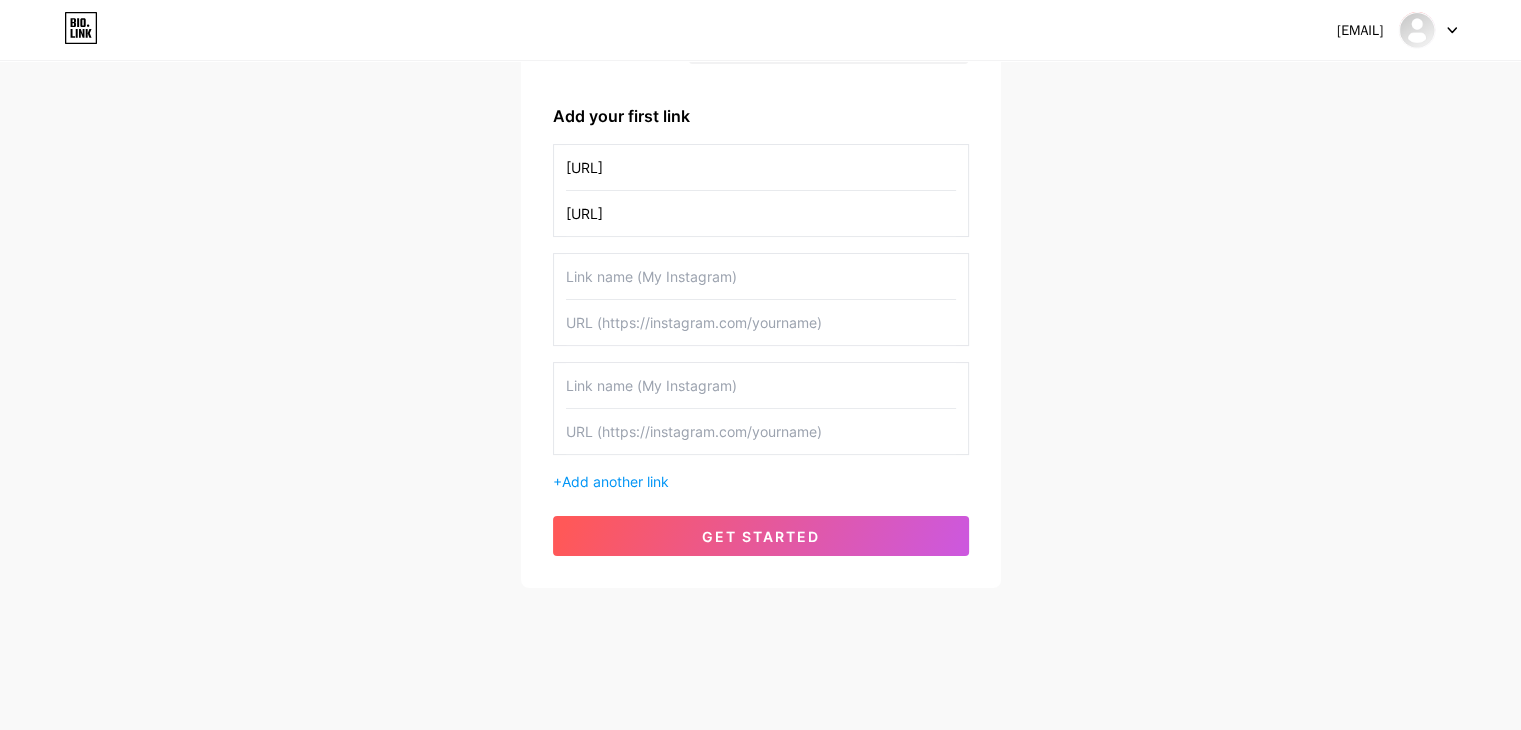 scroll, scrollTop: 280, scrollLeft: 0, axis: vertical 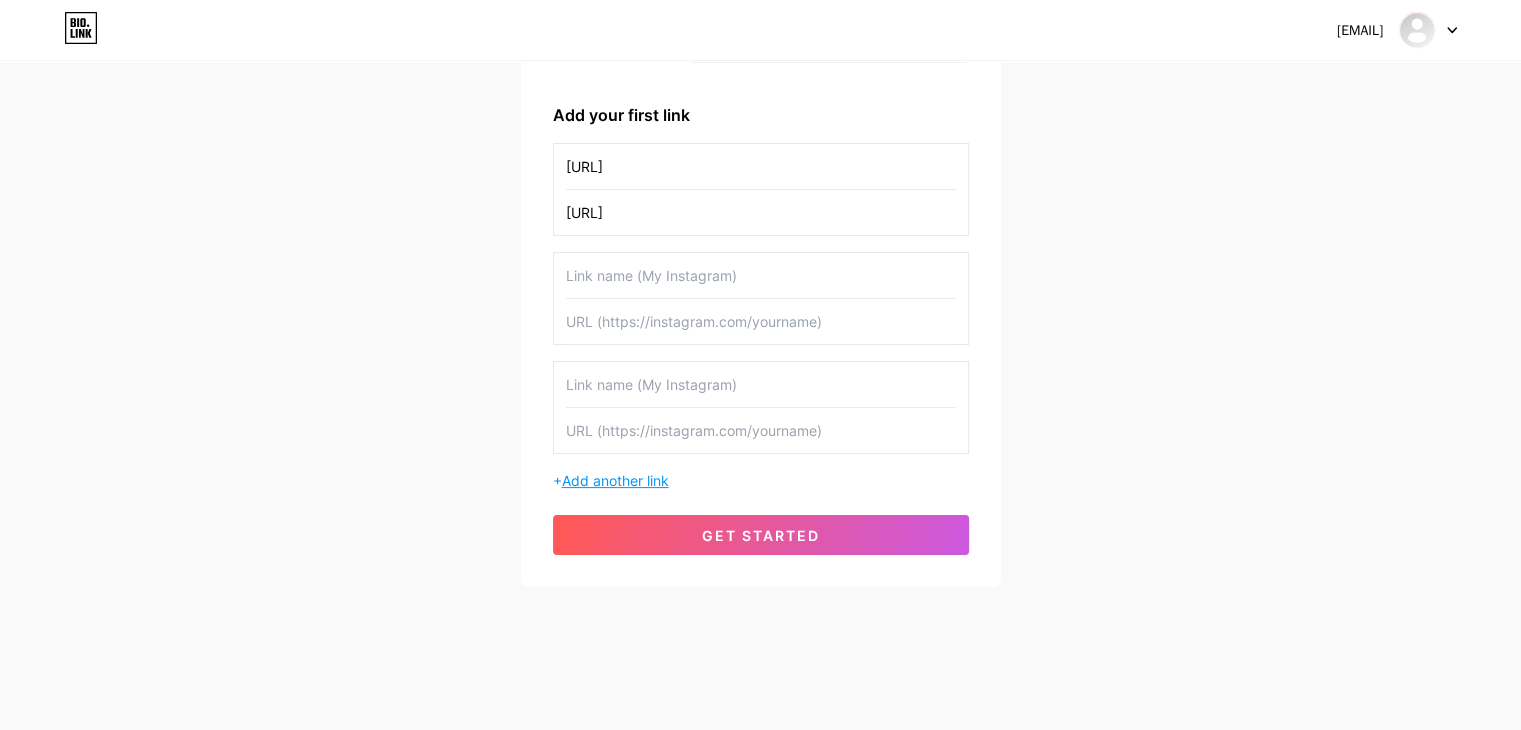 click on "Add another link" at bounding box center (615, 480) 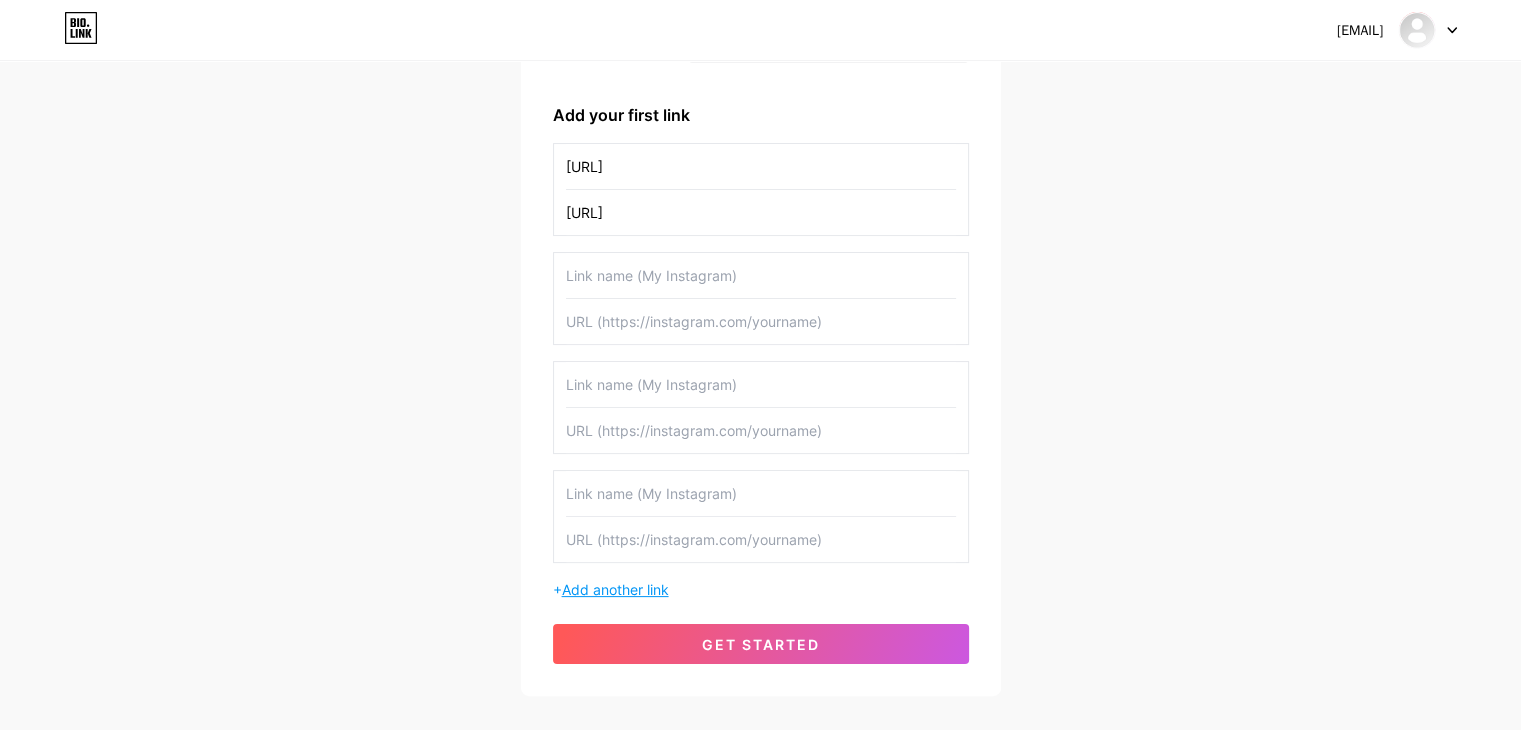 click on "Add another link" at bounding box center [615, 589] 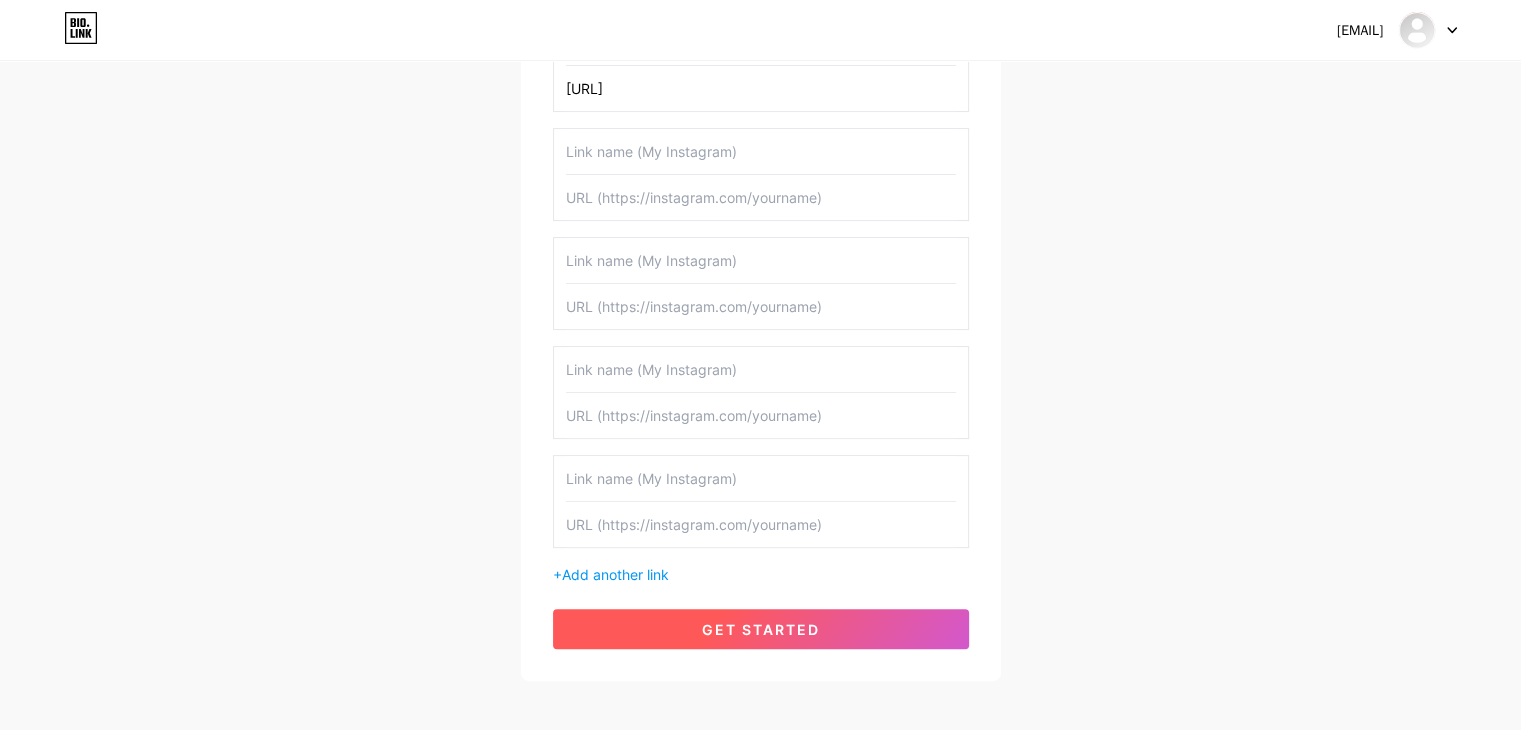 scroll, scrollTop: 496, scrollLeft: 0, axis: vertical 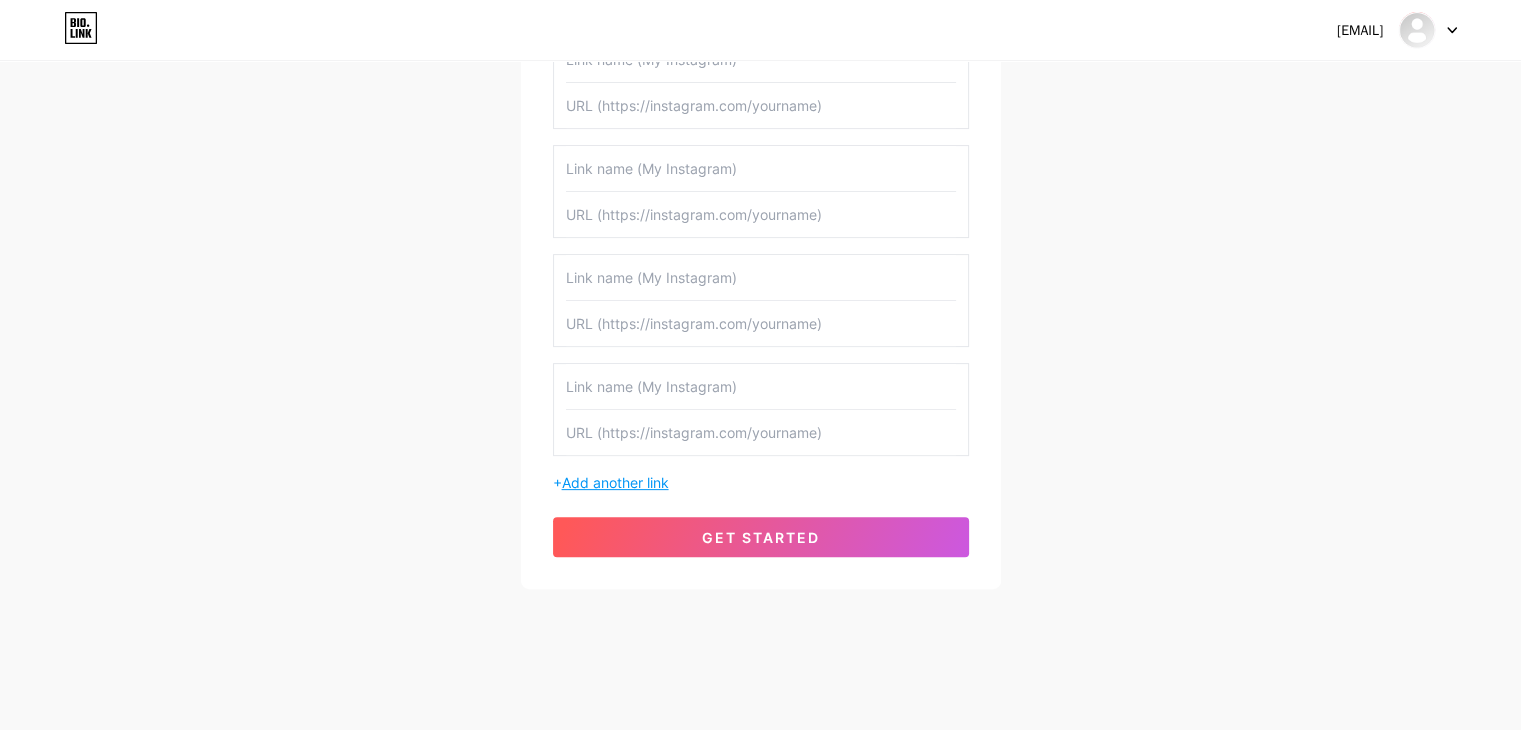 click on "Add another link" at bounding box center [615, 482] 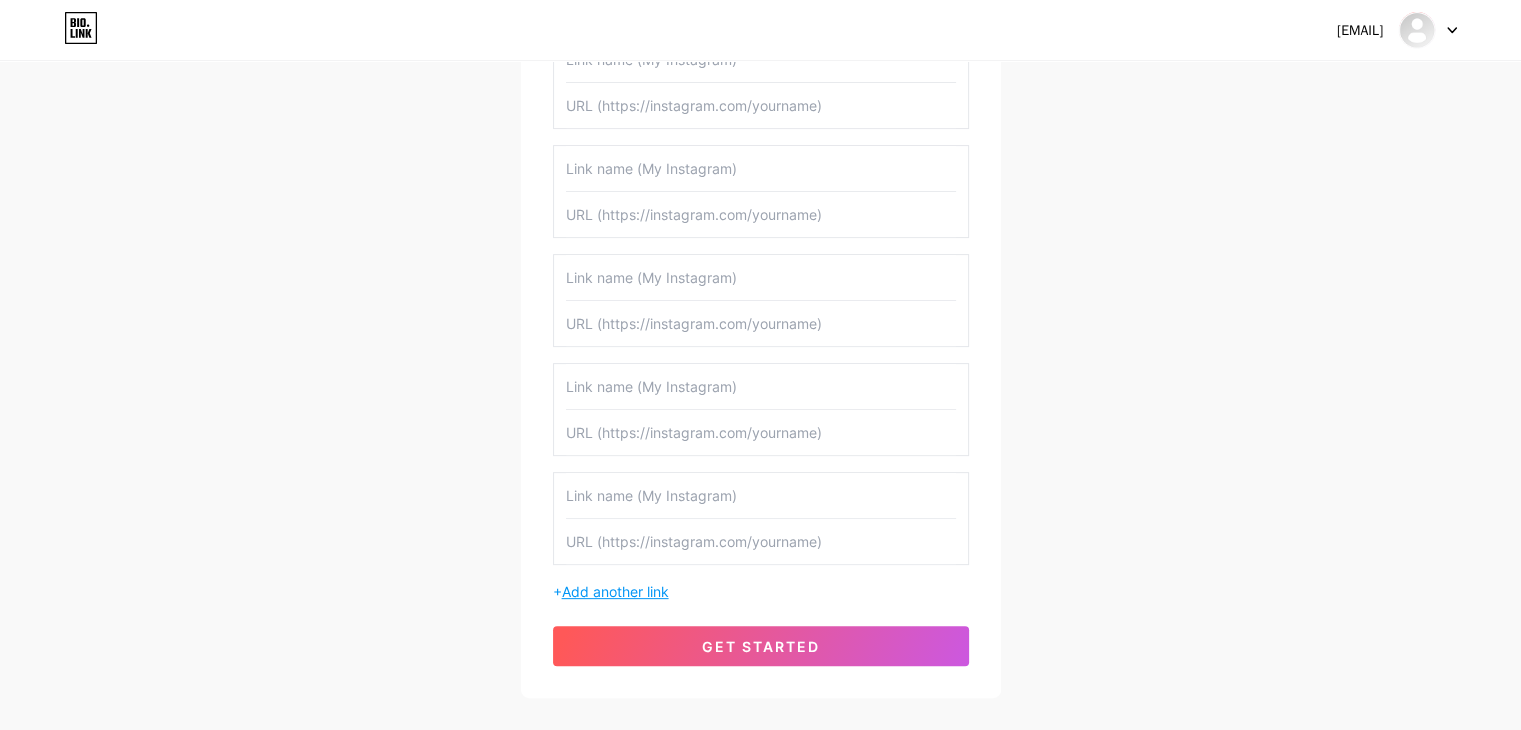 click on "Add another link" at bounding box center [615, 591] 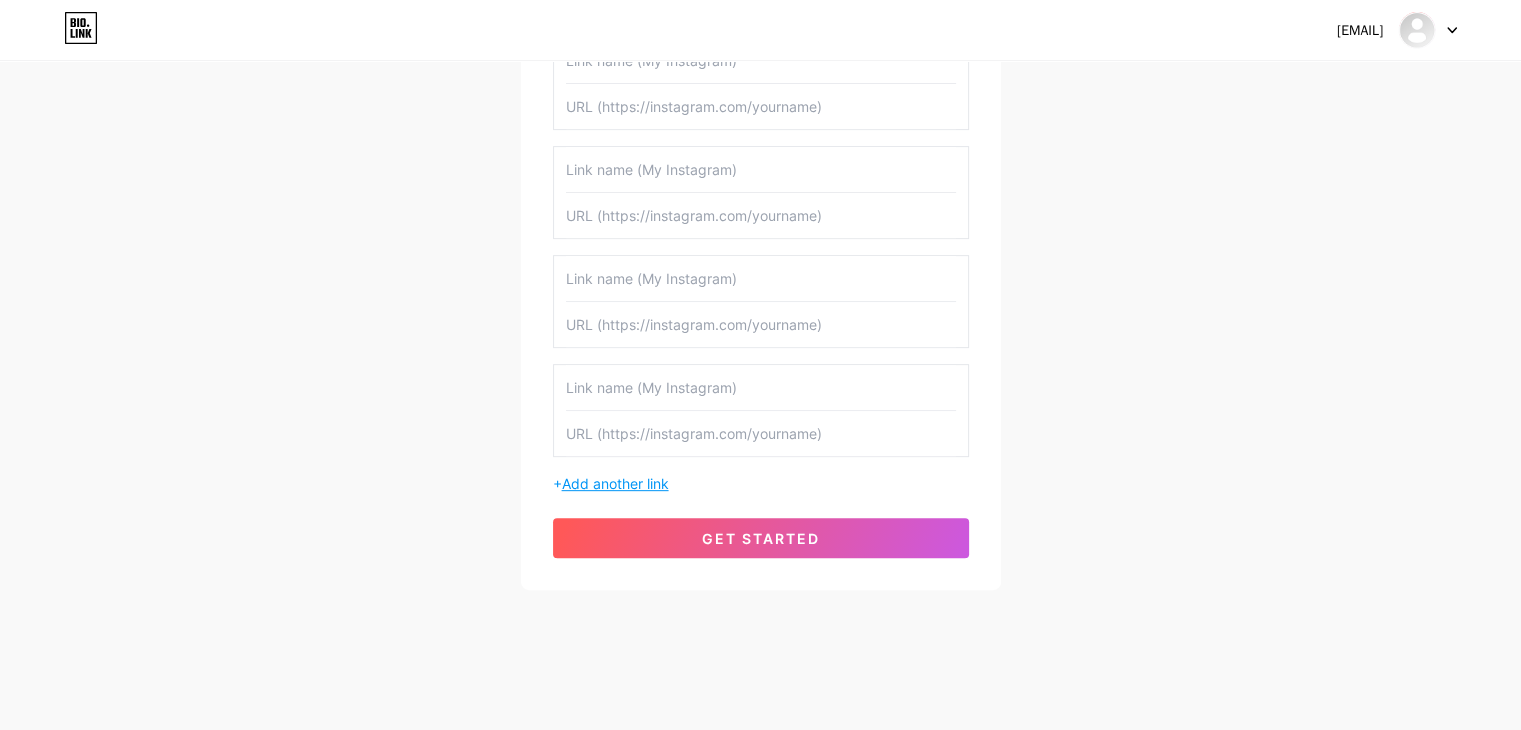 click on "Add another link" at bounding box center (615, 483) 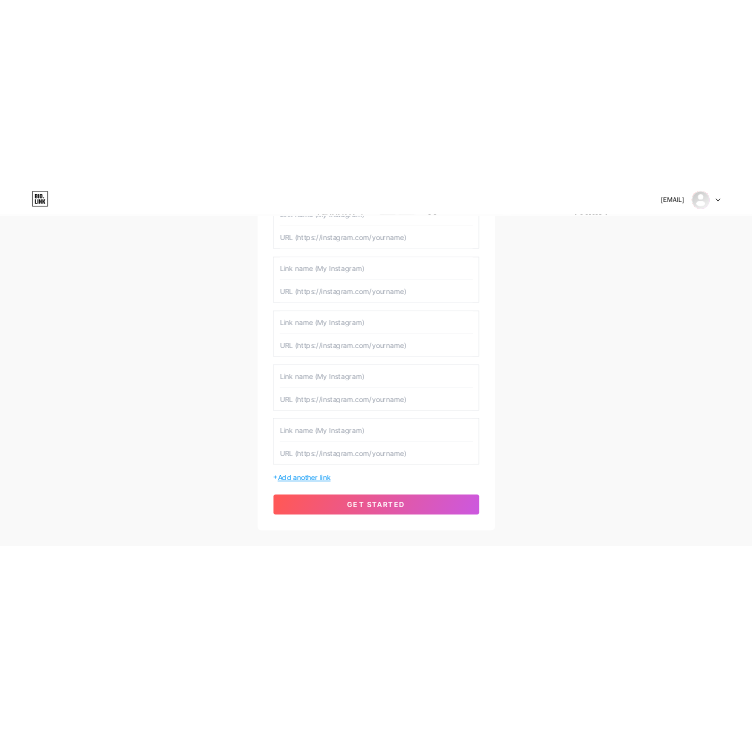 scroll, scrollTop: 821, scrollLeft: 0, axis: vertical 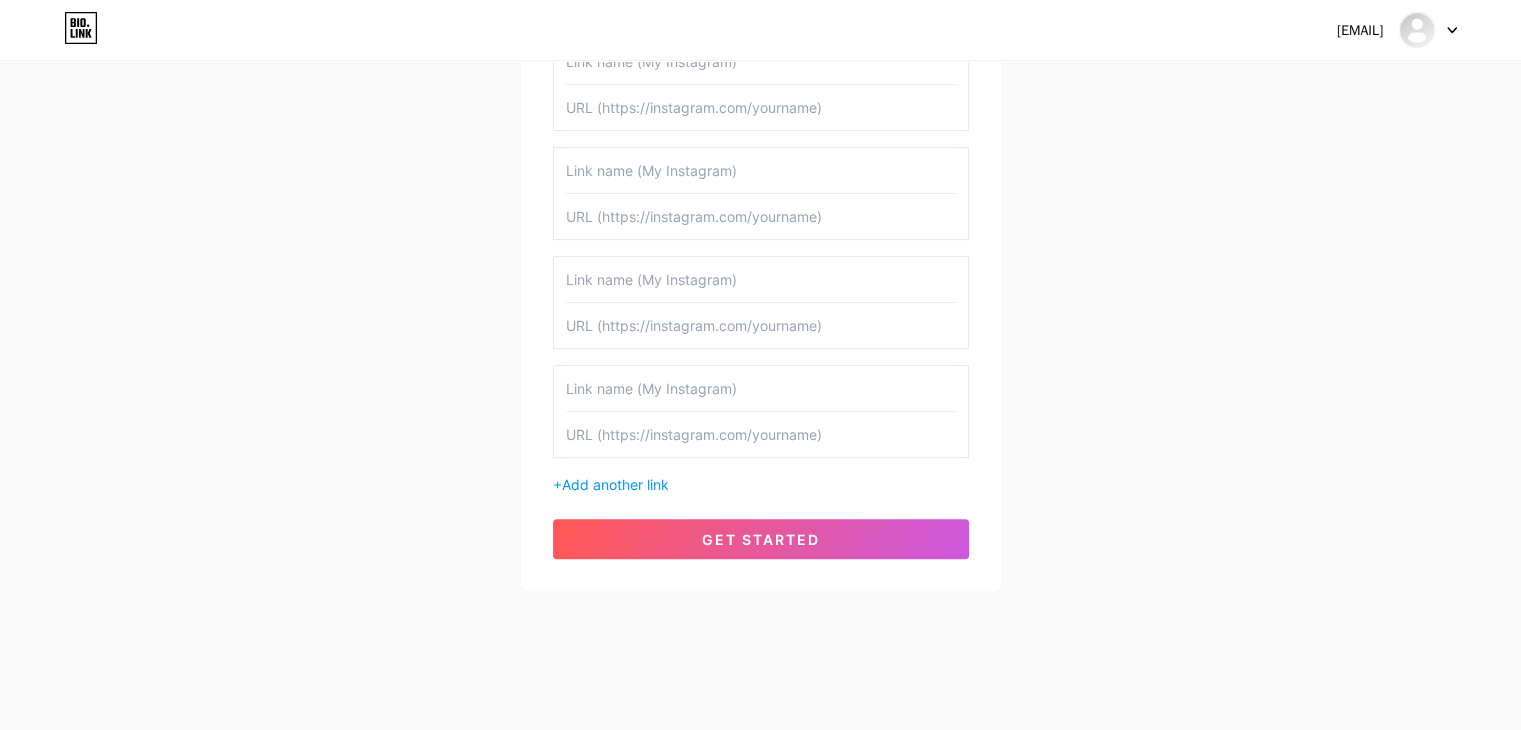 click on "+  Add another link" at bounding box center [761, 484] 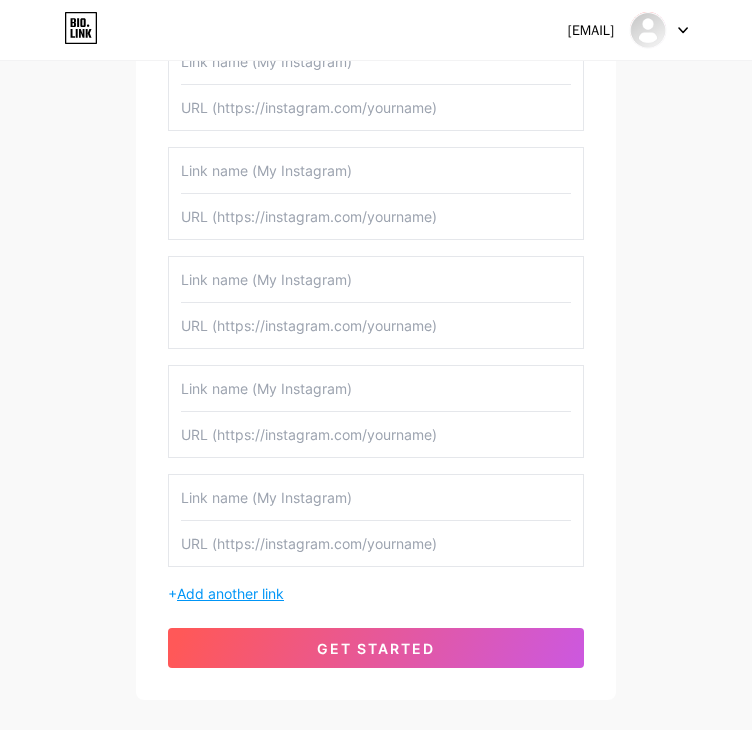 click on "Add another link" at bounding box center [230, 593] 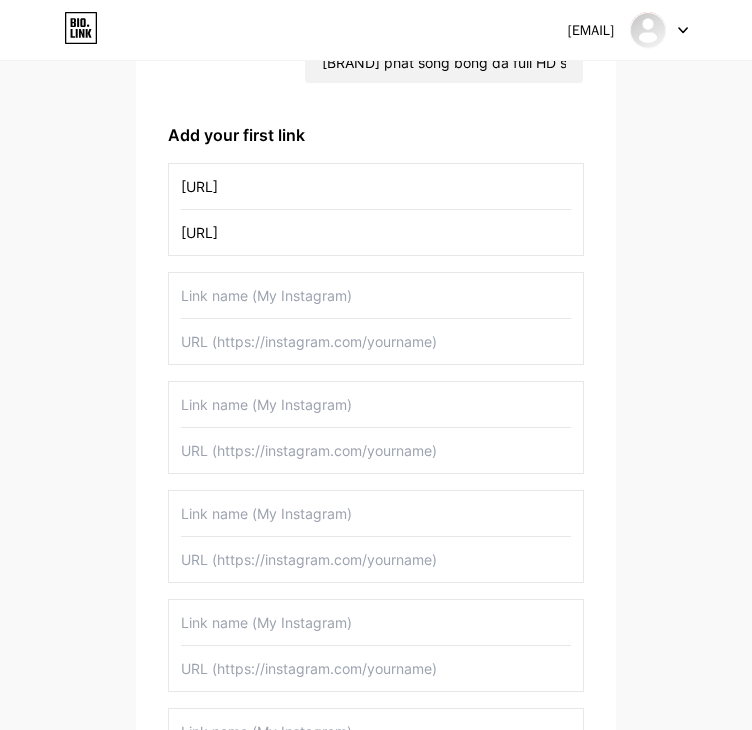 scroll, scrollTop: 155, scrollLeft: 0, axis: vertical 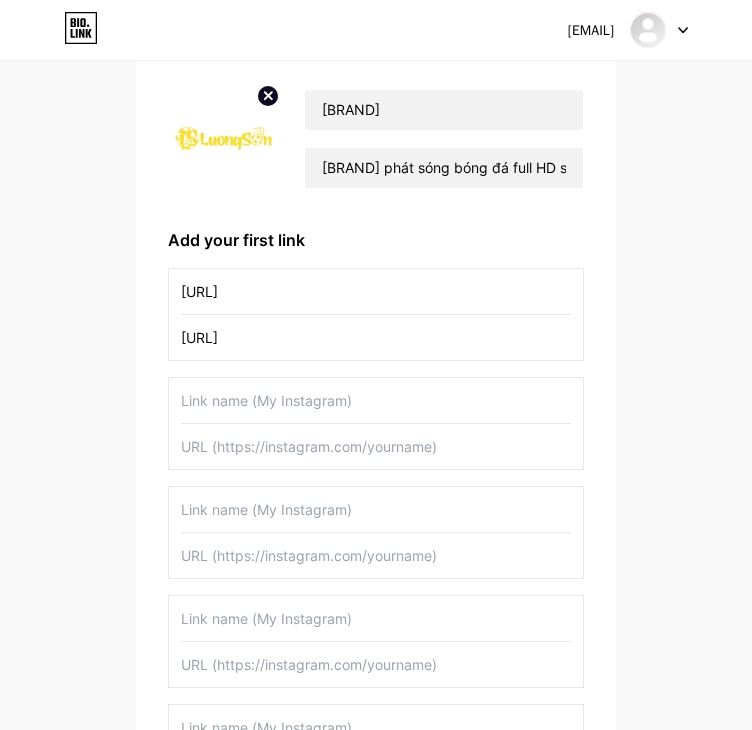 click at bounding box center (376, 400) 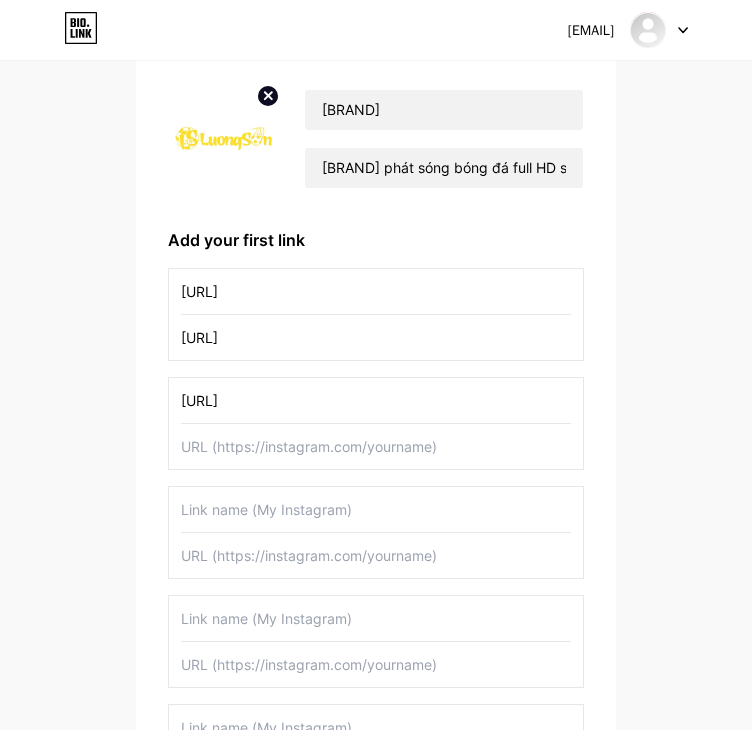 type on "[URL]" 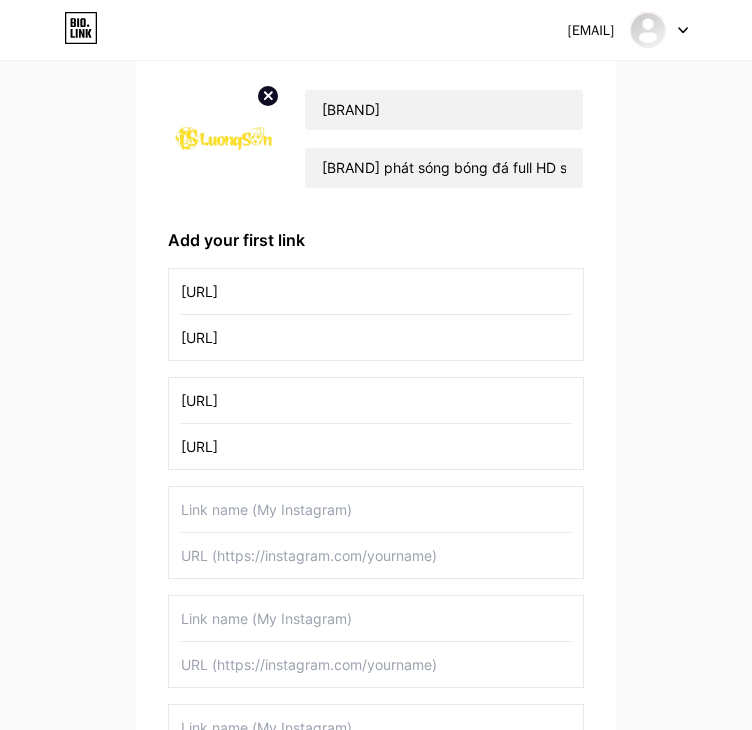 type on "[URL]" 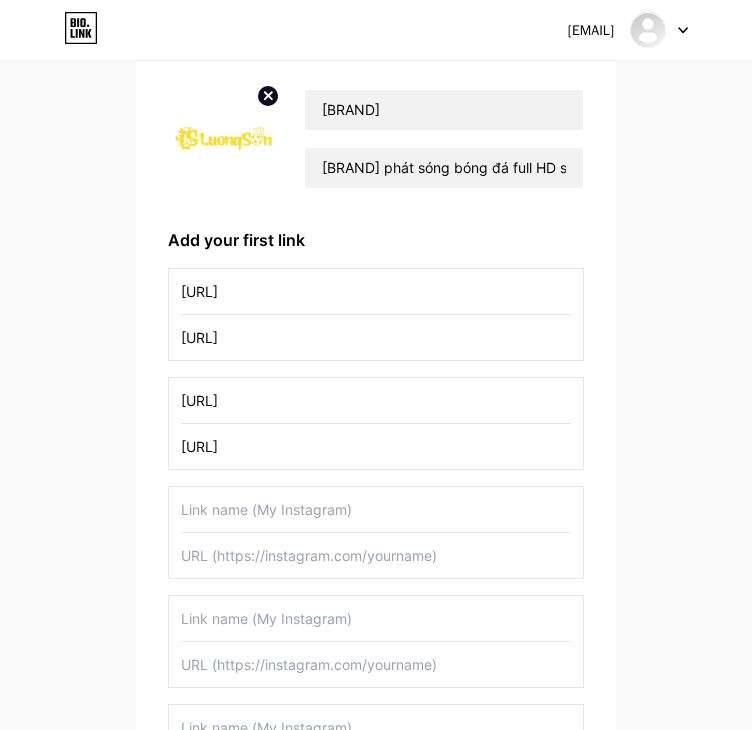 click at bounding box center [376, 509] 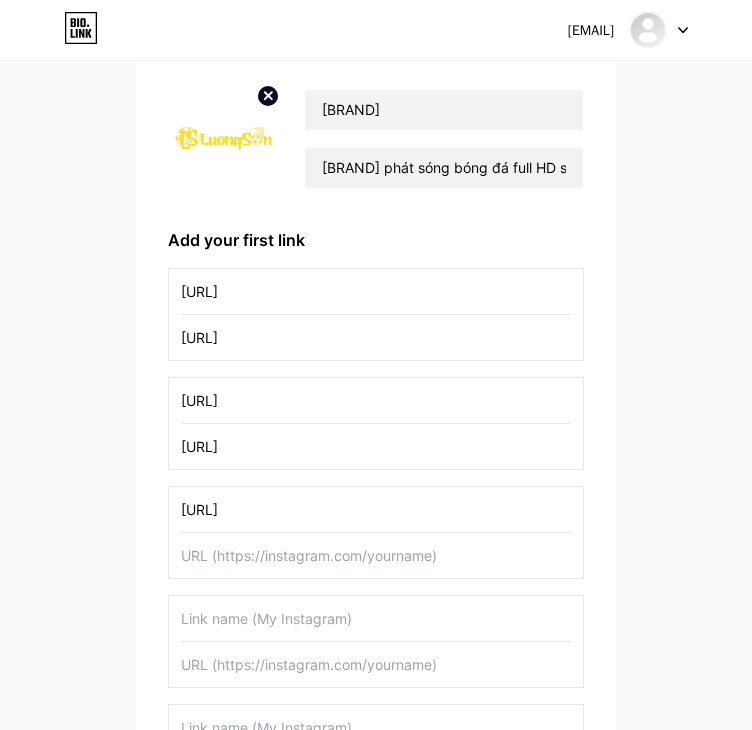 type on "[URL]" 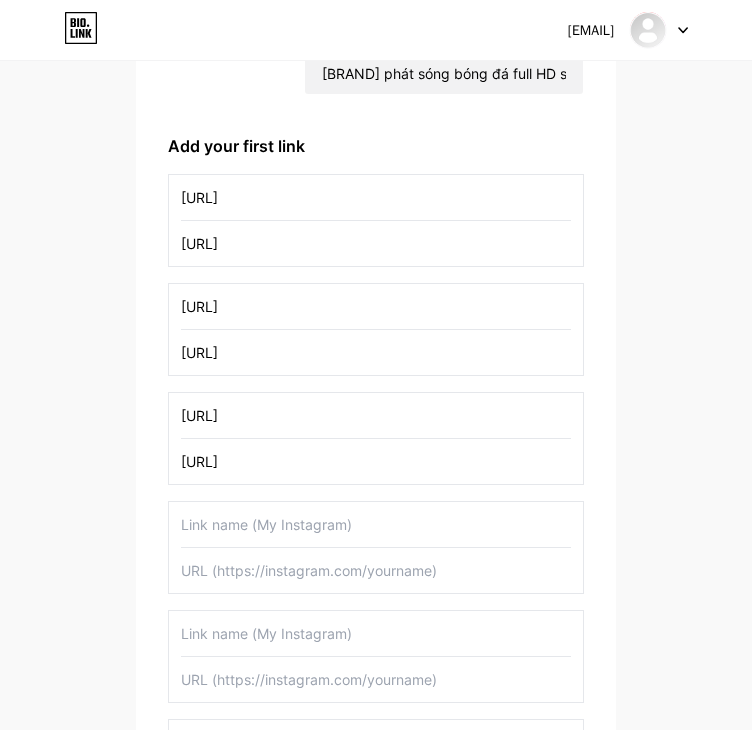 scroll, scrollTop: 288, scrollLeft: 0, axis: vertical 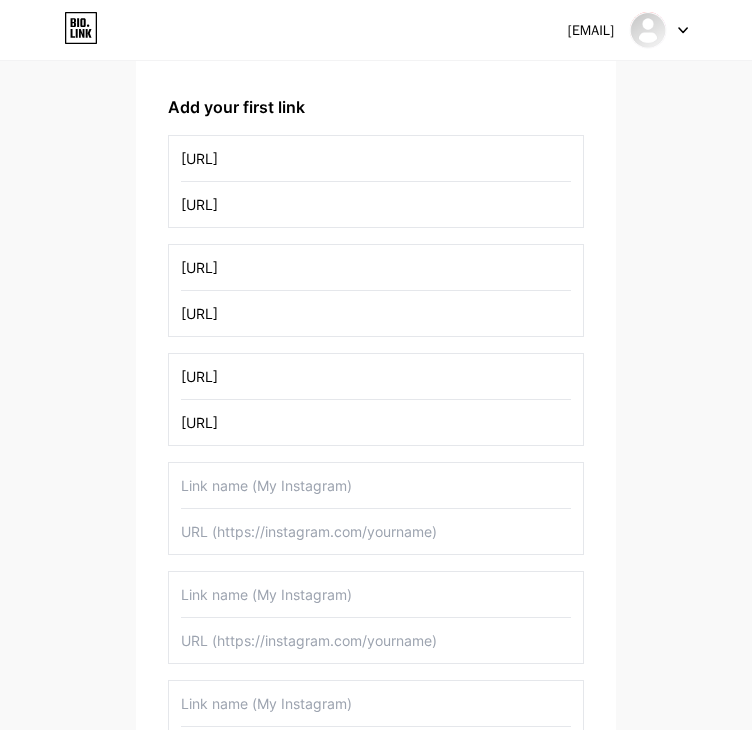 type on "[URL]" 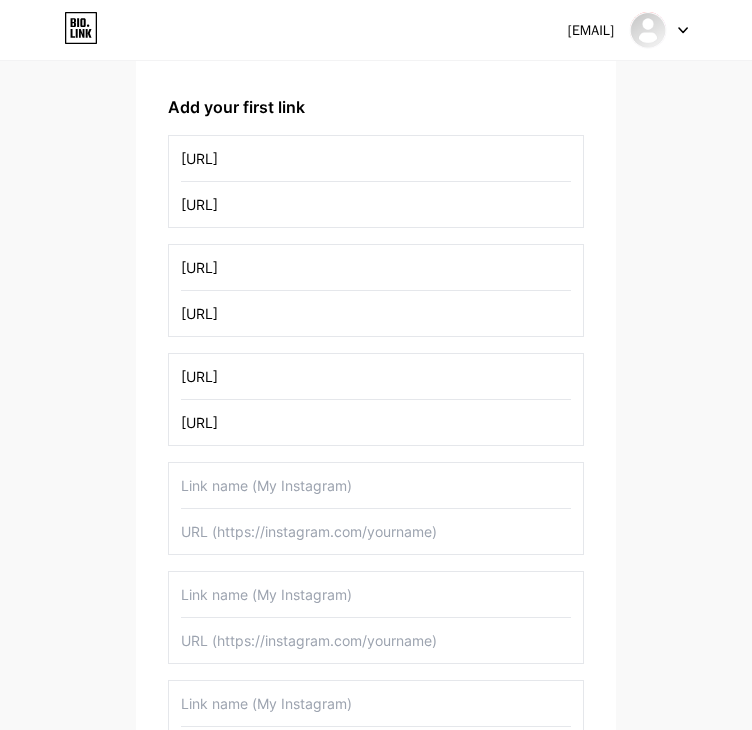 click at bounding box center [376, 485] 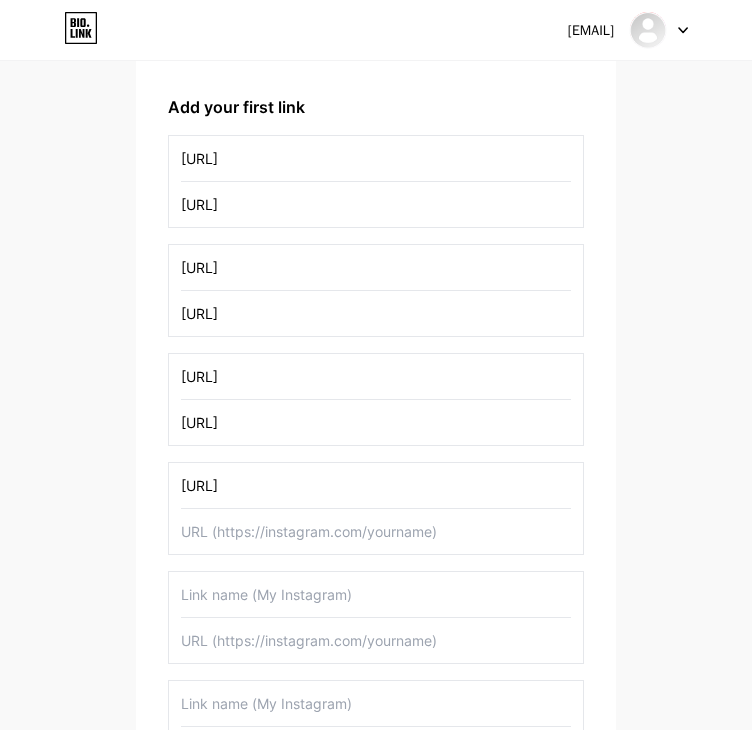 type on "[URL]" 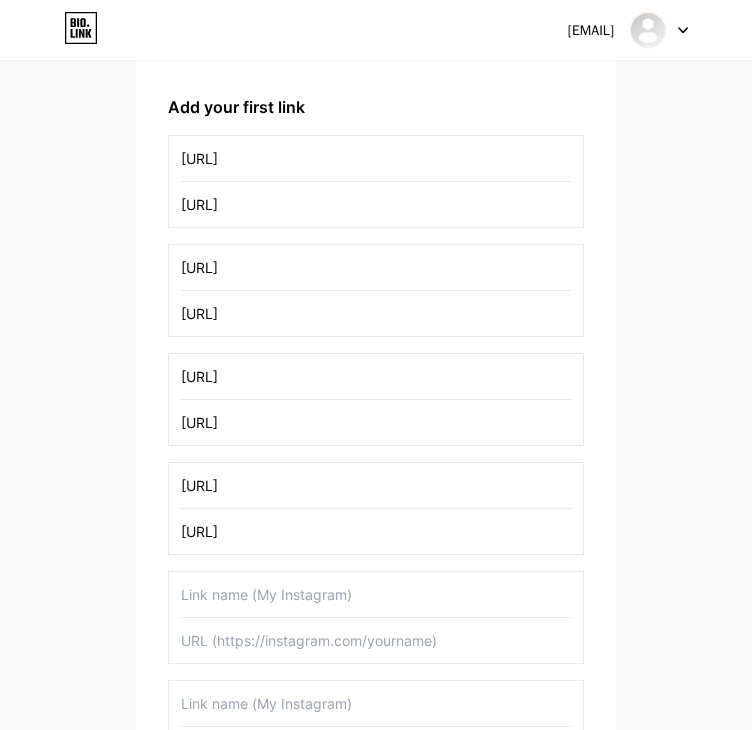 type on "[URL]" 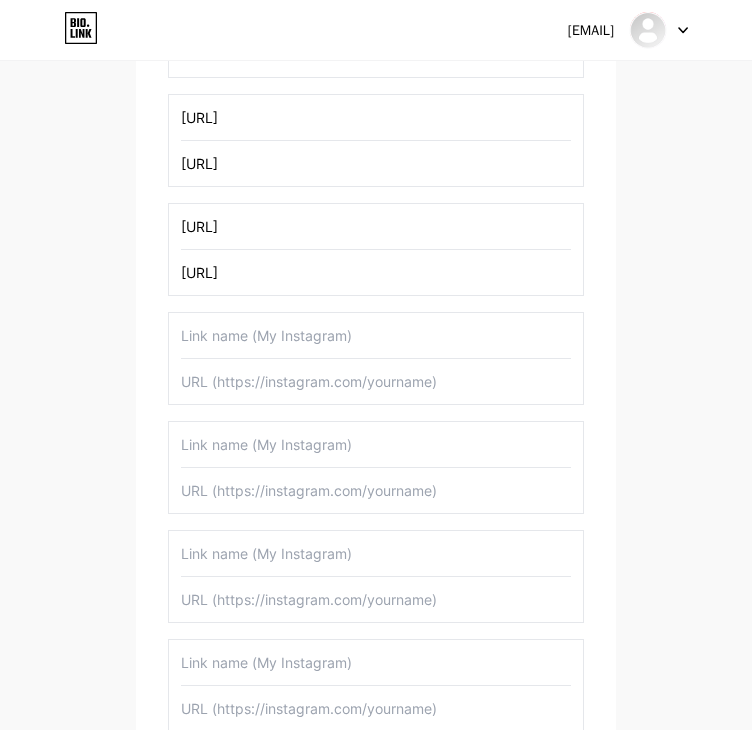scroll, scrollTop: 555, scrollLeft: 0, axis: vertical 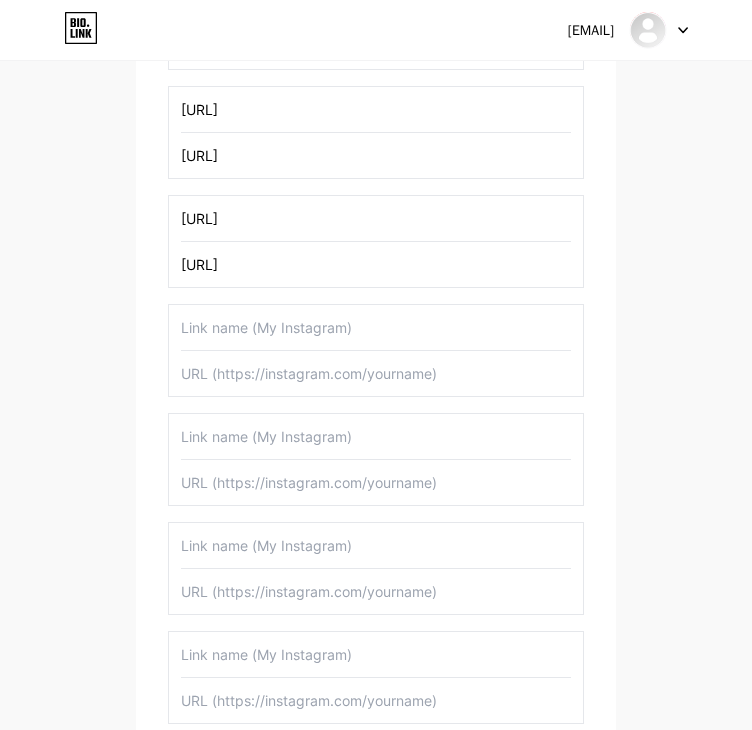 click at bounding box center (376, 327) 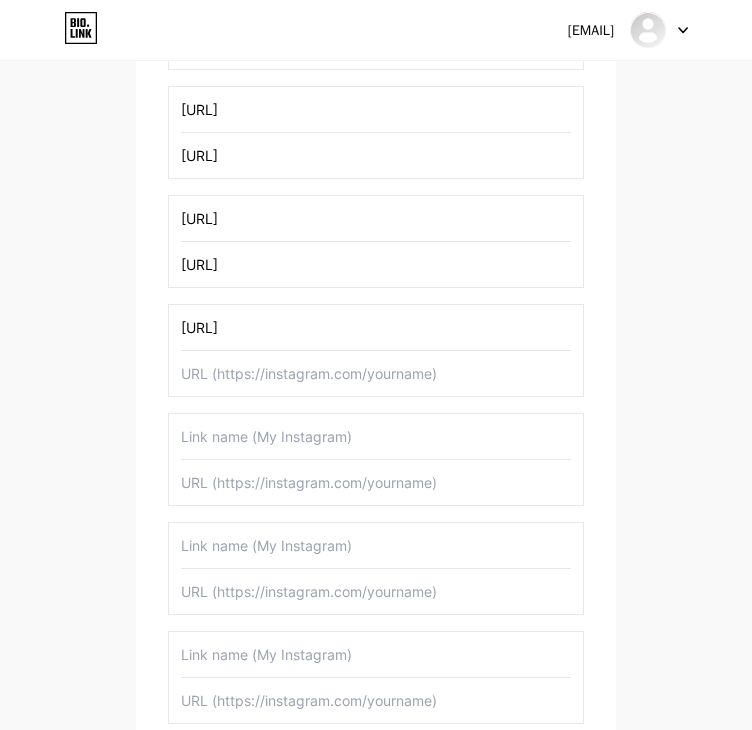 type on "[URL]" 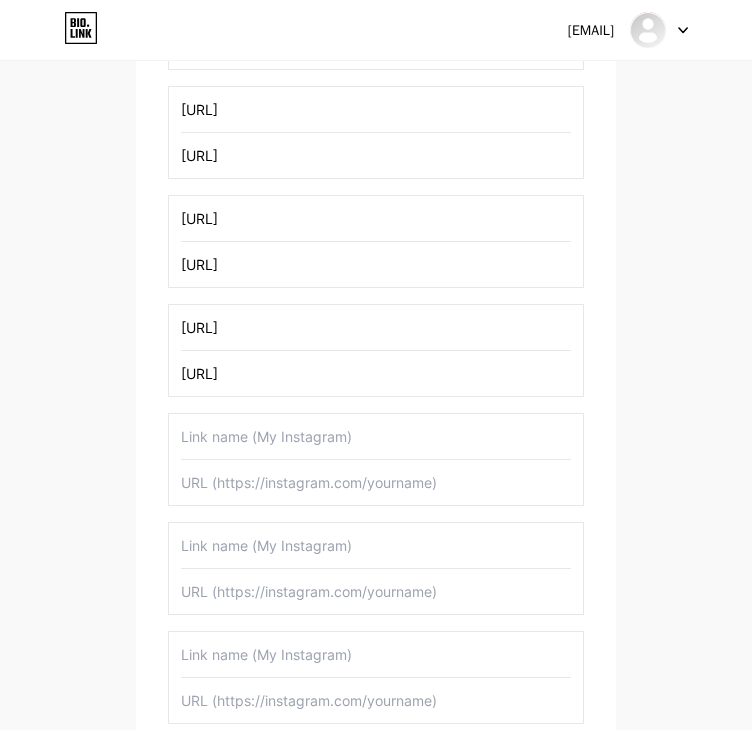 type on "[URL]" 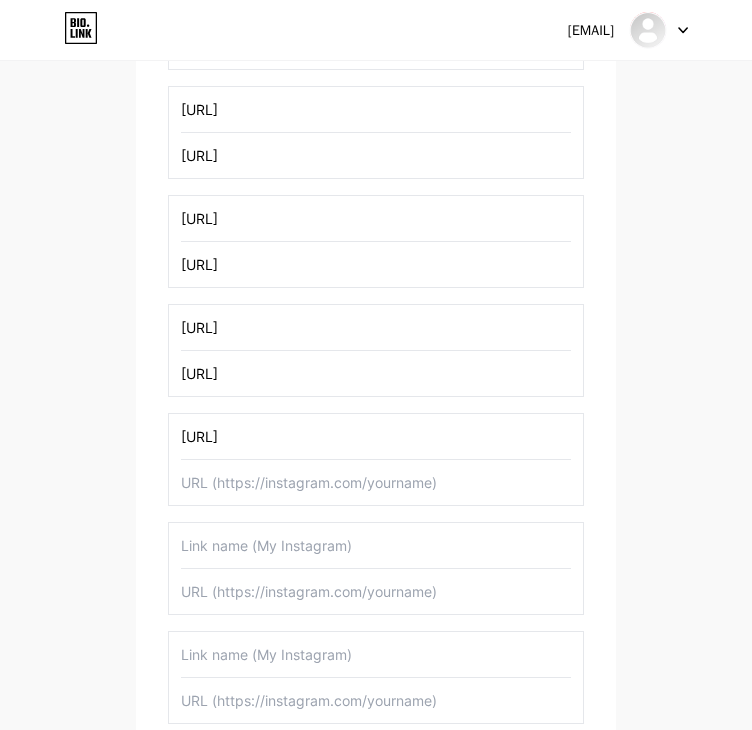 type on "[URL]" 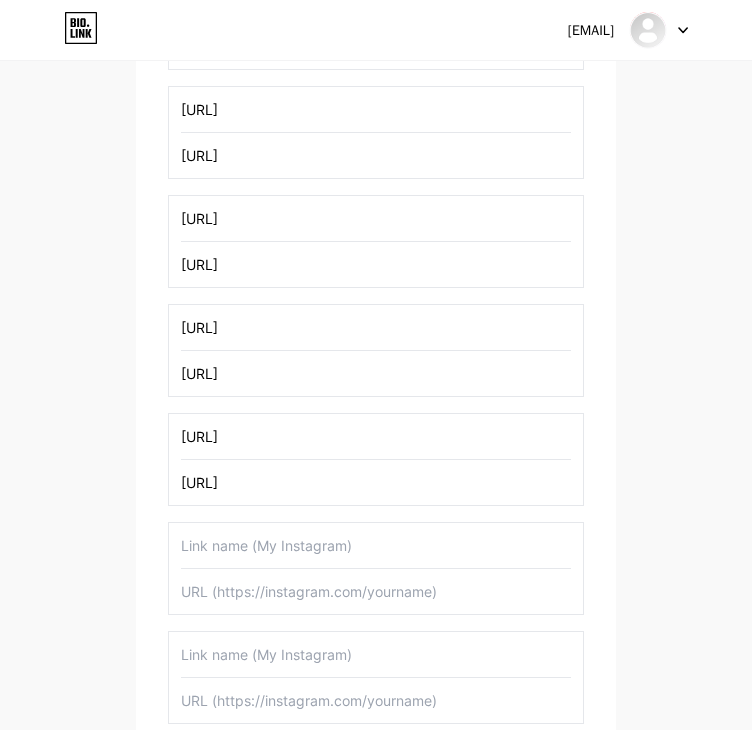 type on "[URL]" 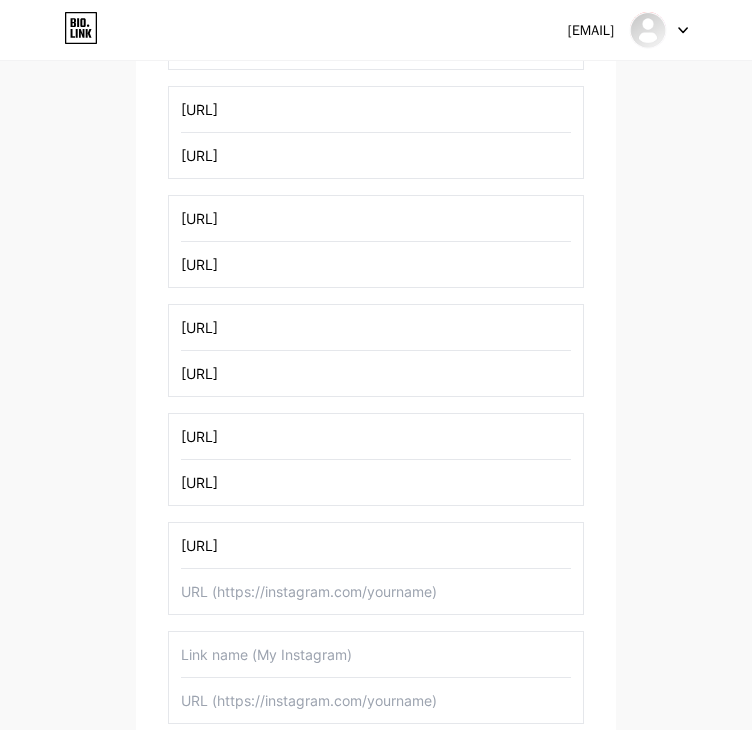 type on "[URL]" 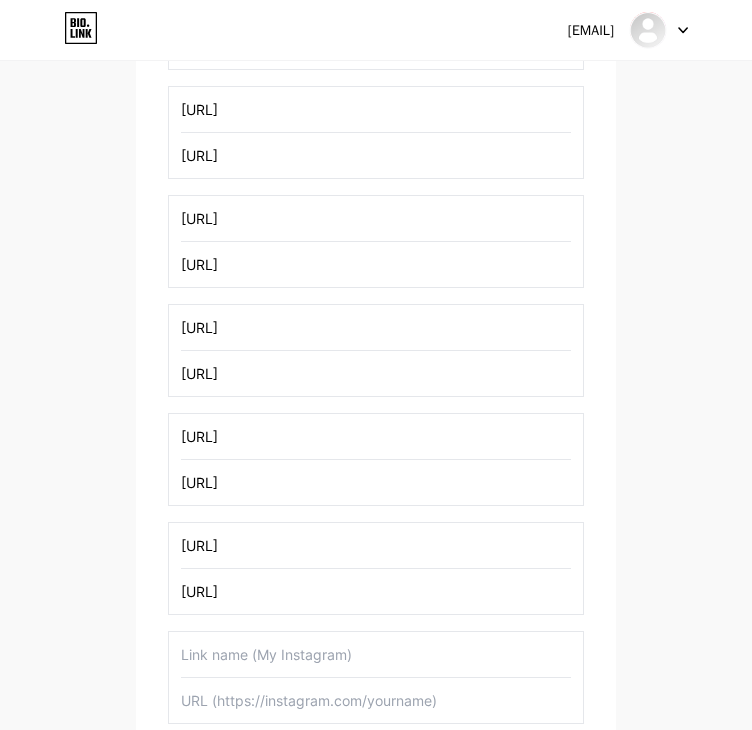 type 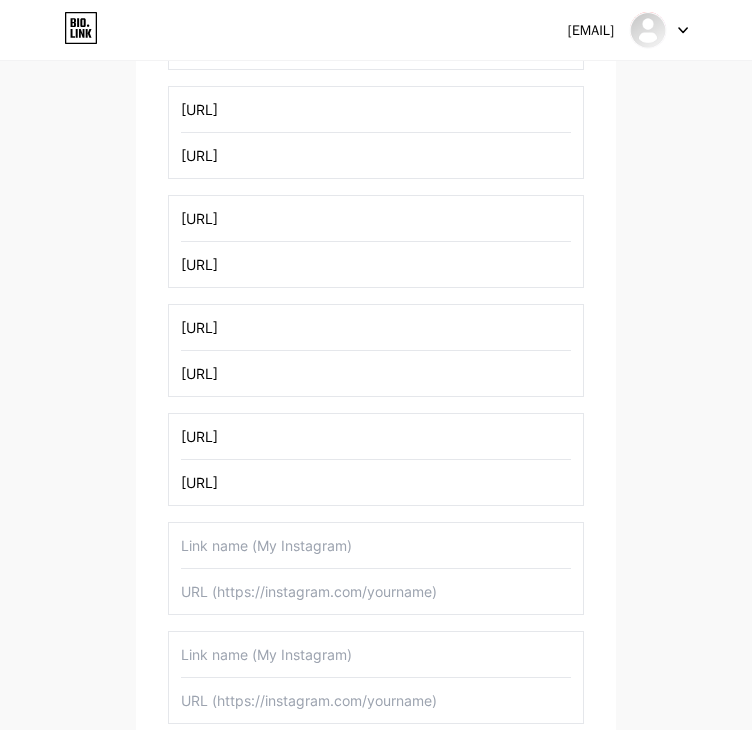 click at bounding box center (376, 545) 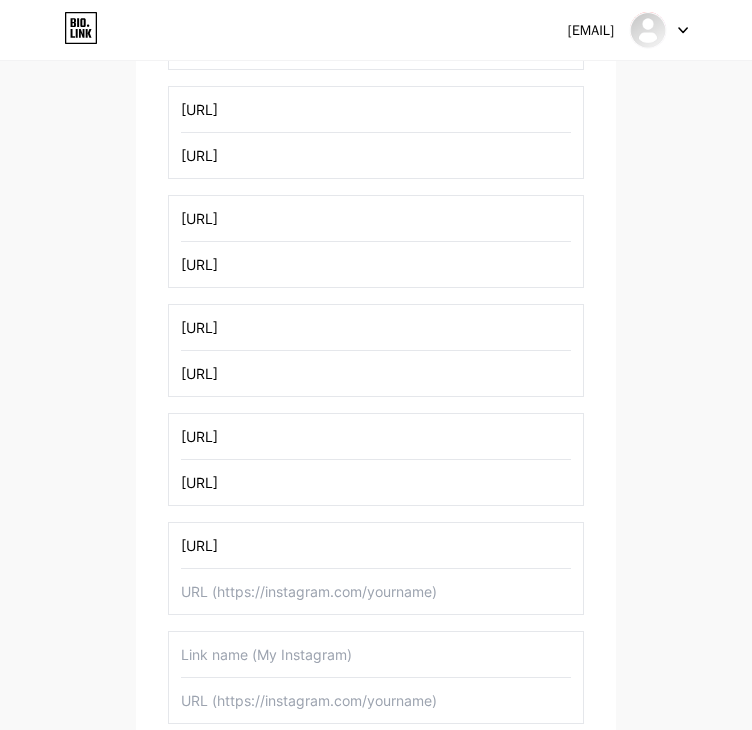 type on "[URL]" 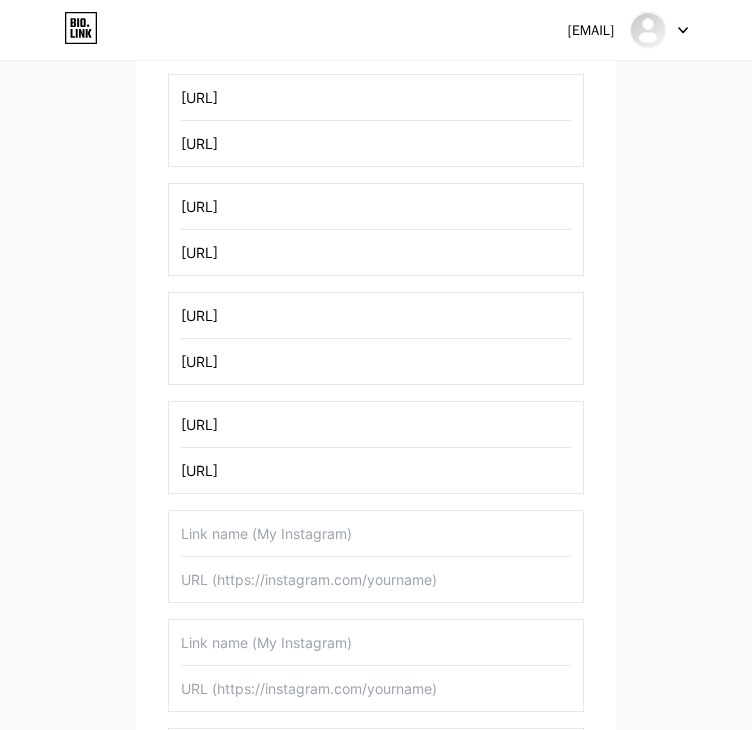 scroll, scrollTop: 821, scrollLeft: 0, axis: vertical 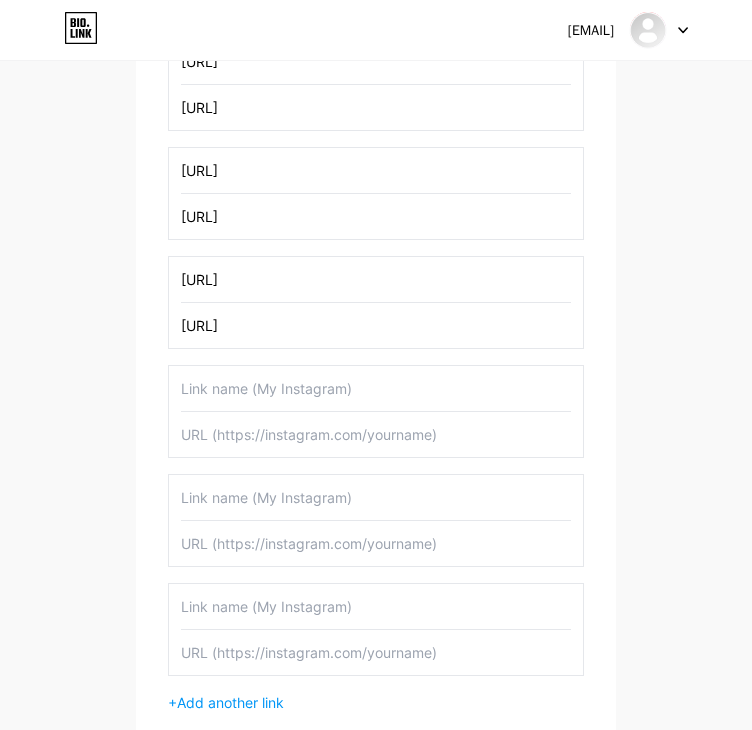 type on "[URL]" 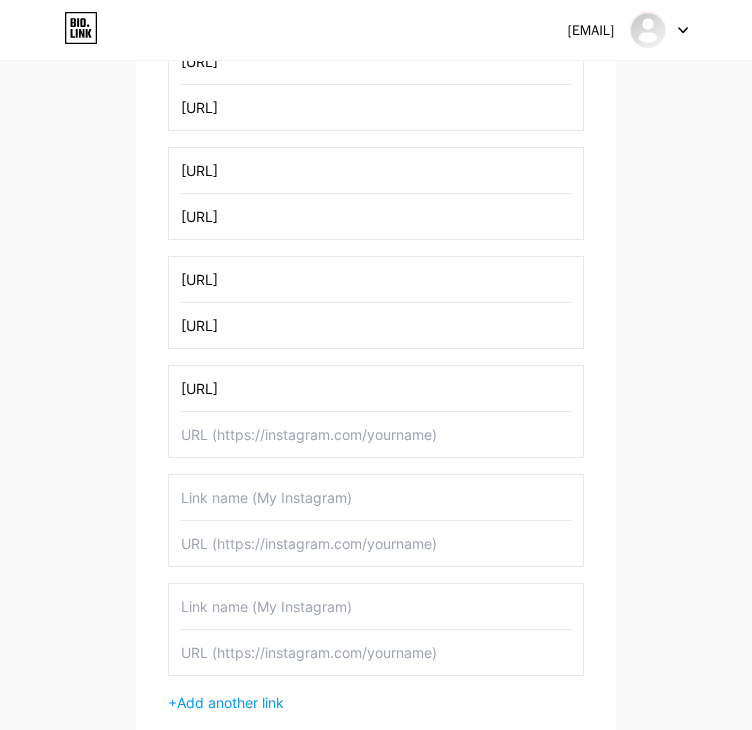 type on "[URL]" 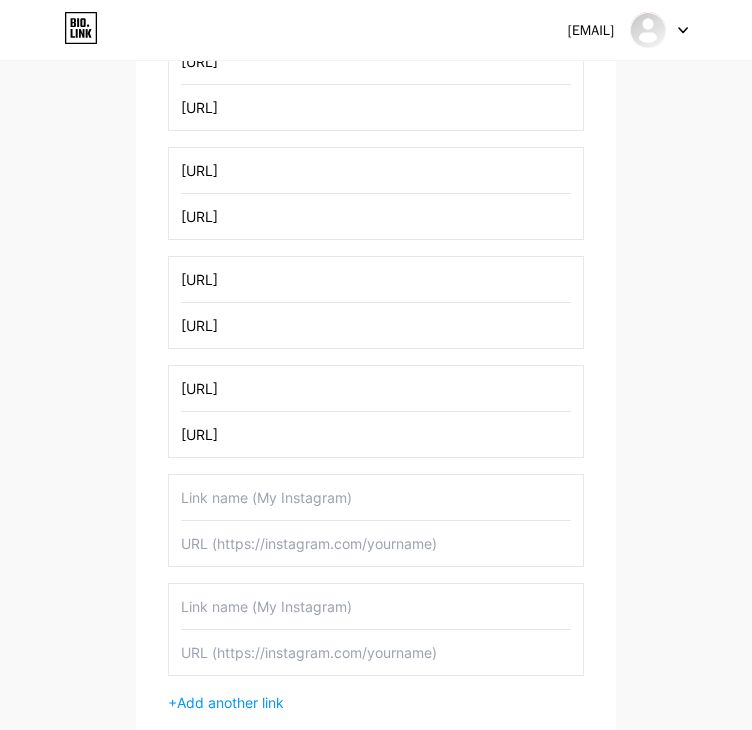 type on "[URL]" 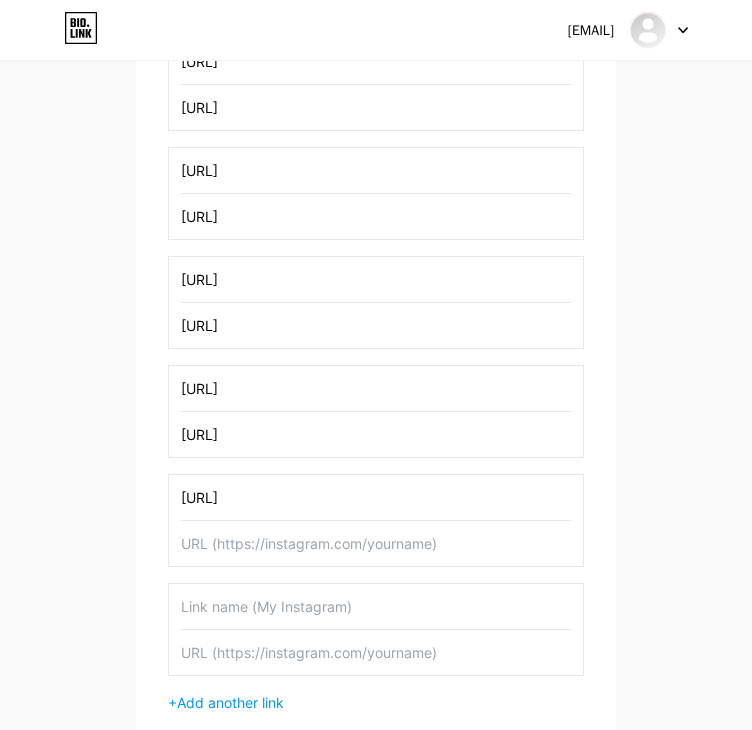 type on "[URL]" 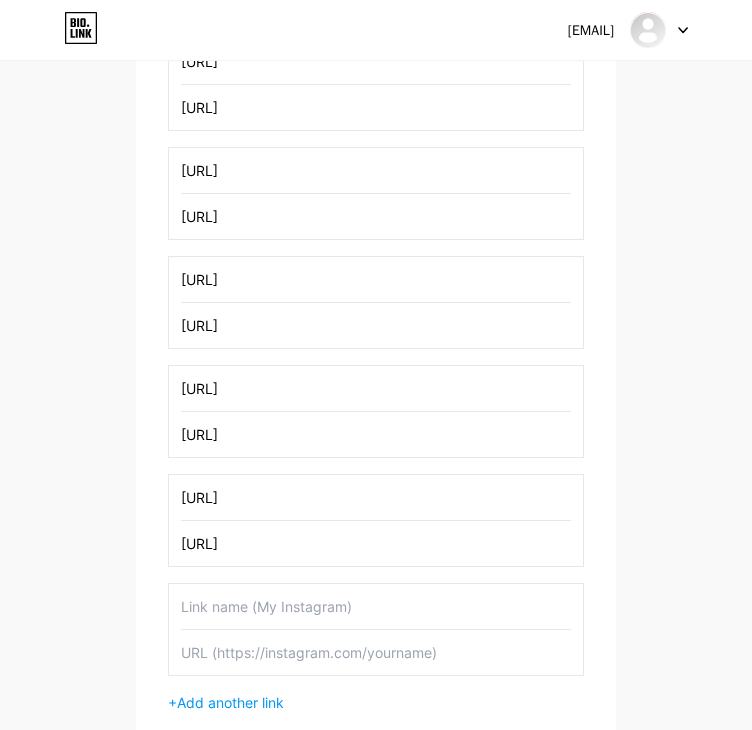 type on "[URL]" 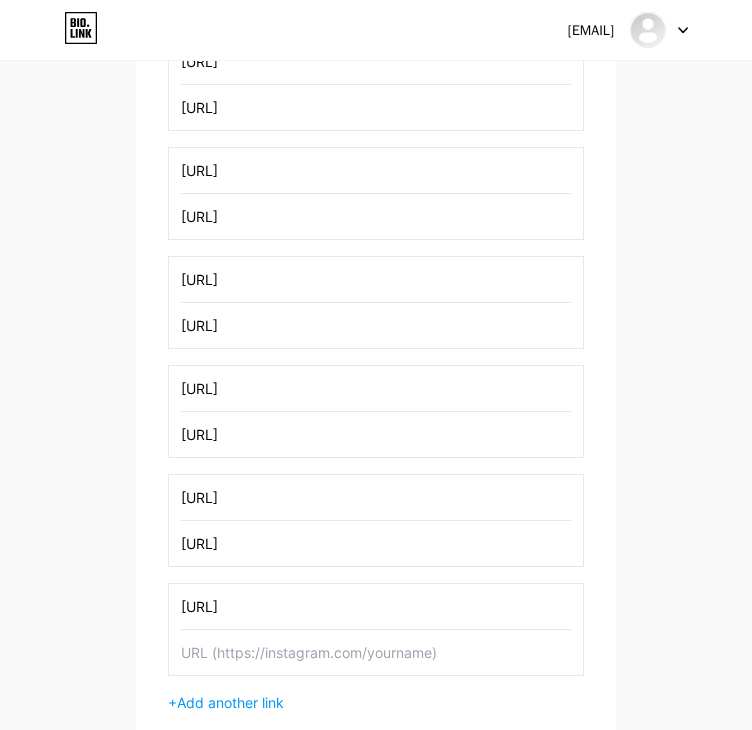 type on "[URL]" 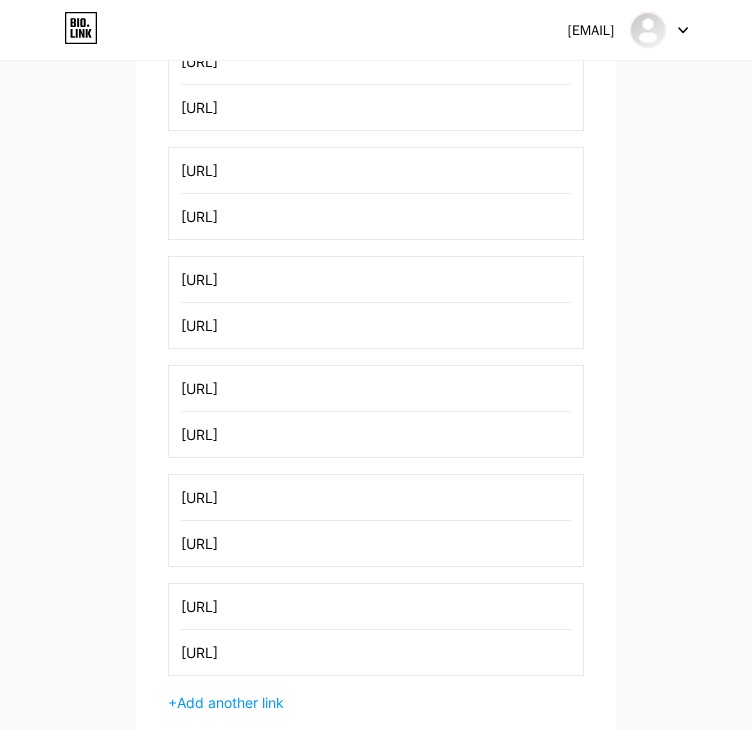 scroll, scrollTop: 1038, scrollLeft: 0, axis: vertical 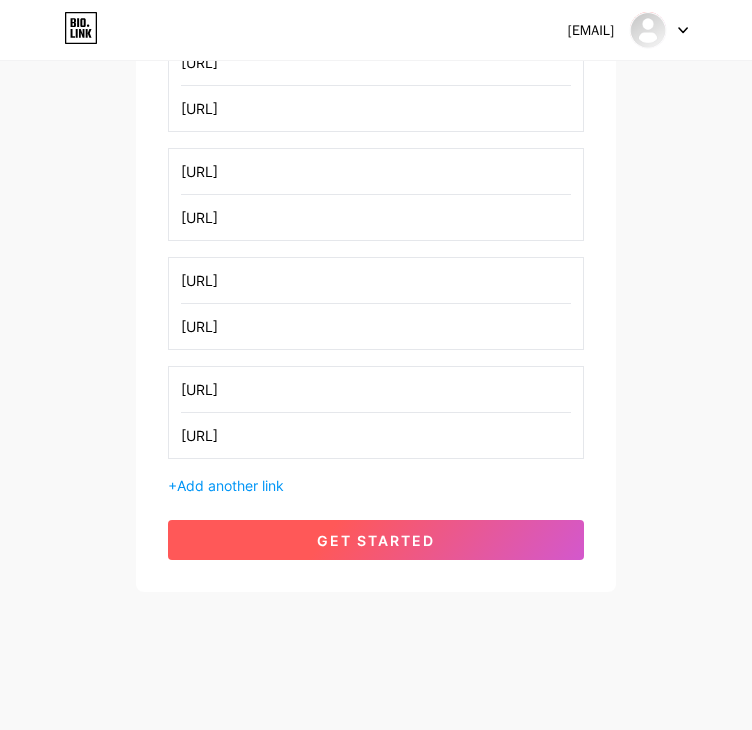 type on "[URL]" 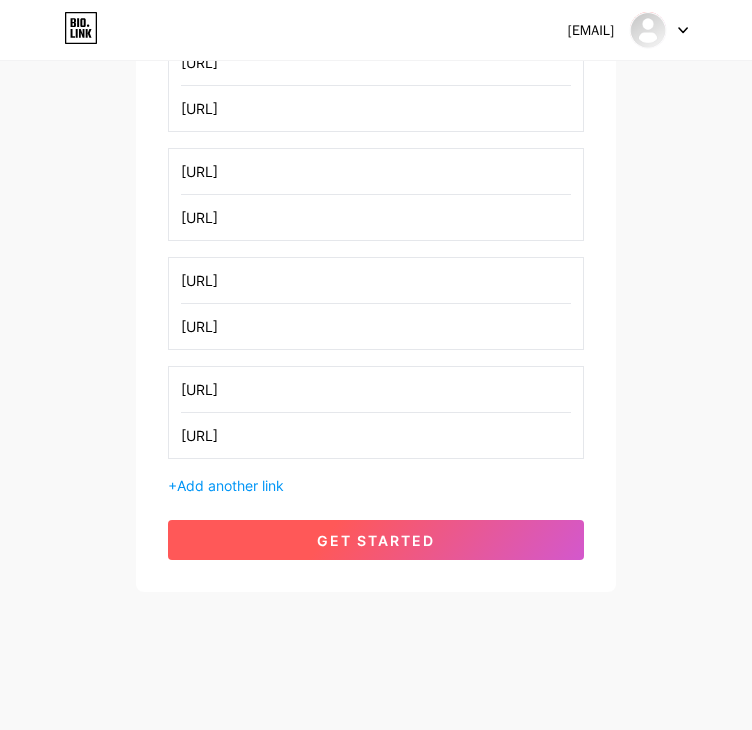 click on "get started" at bounding box center (376, 540) 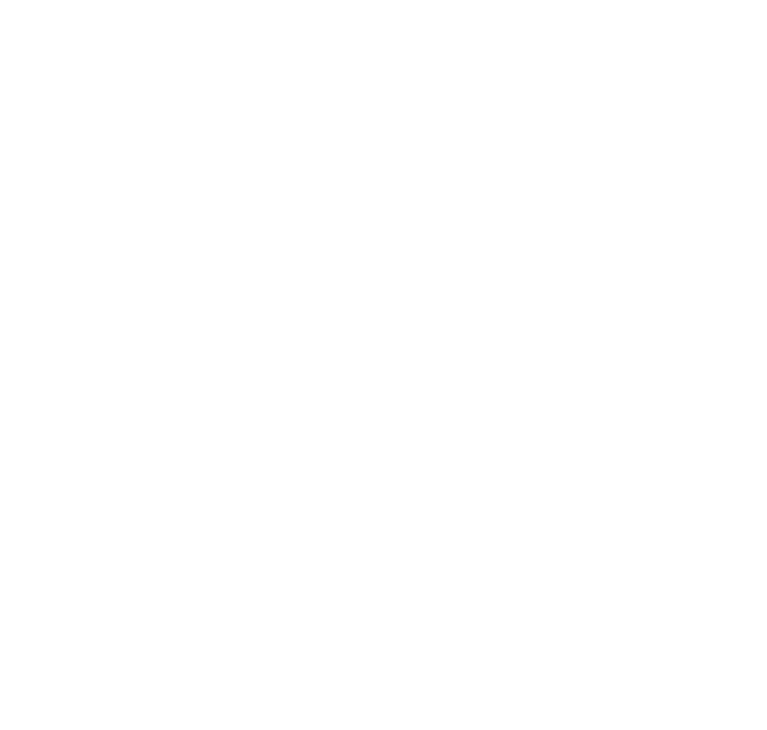 scroll, scrollTop: 0, scrollLeft: 0, axis: both 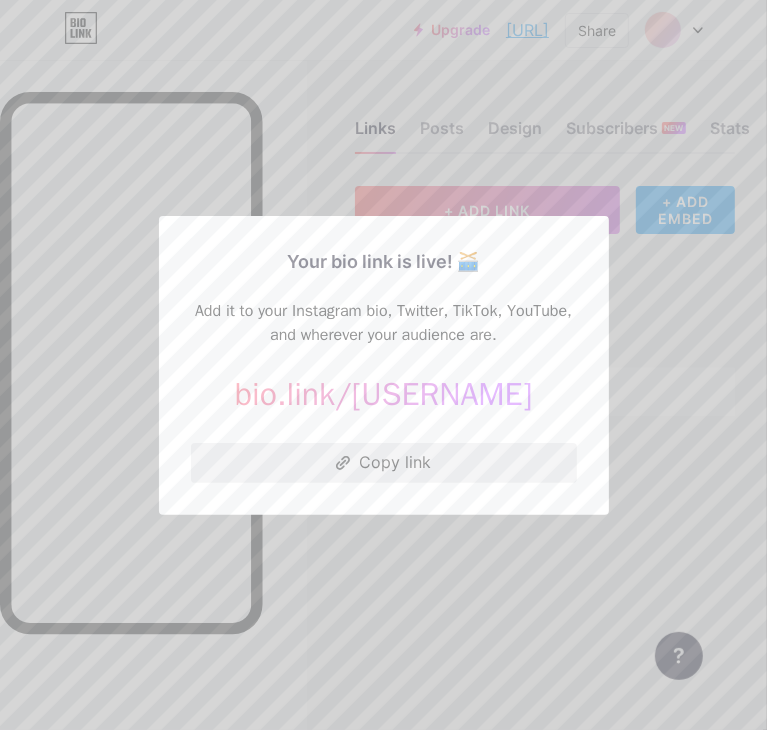 click on "Copy link" at bounding box center (384, 463) 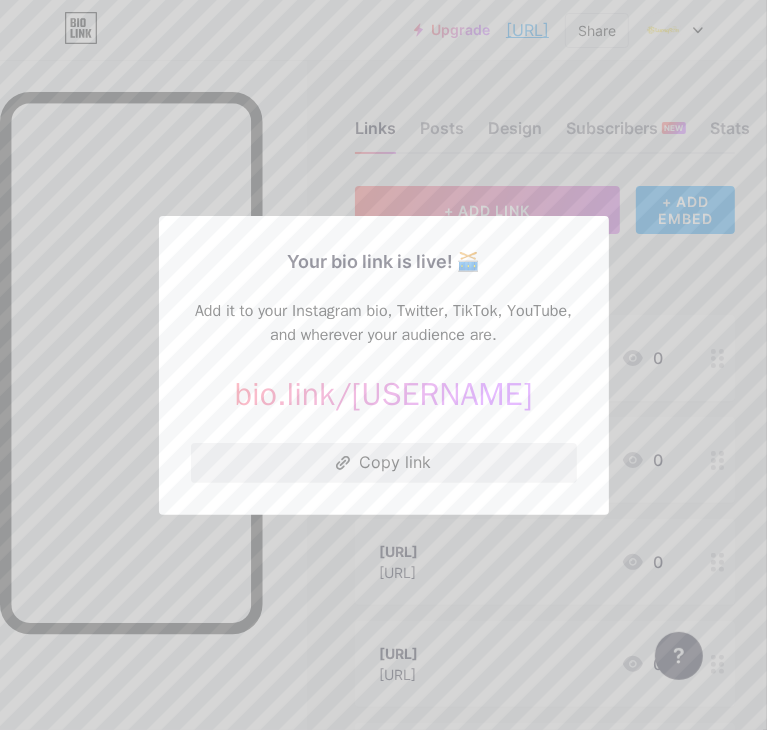 click on "Copy link" at bounding box center (384, 463) 